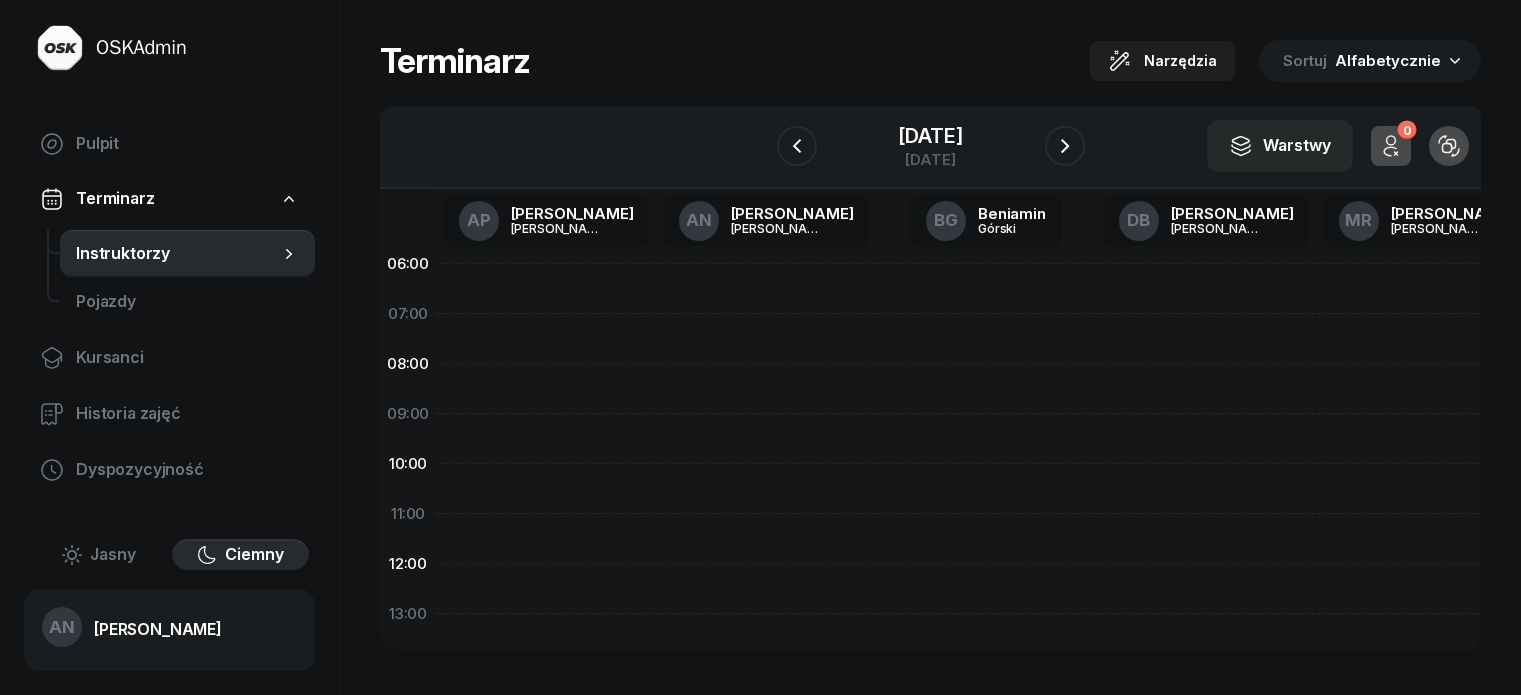 scroll, scrollTop: 0, scrollLeft: 0, axis: both 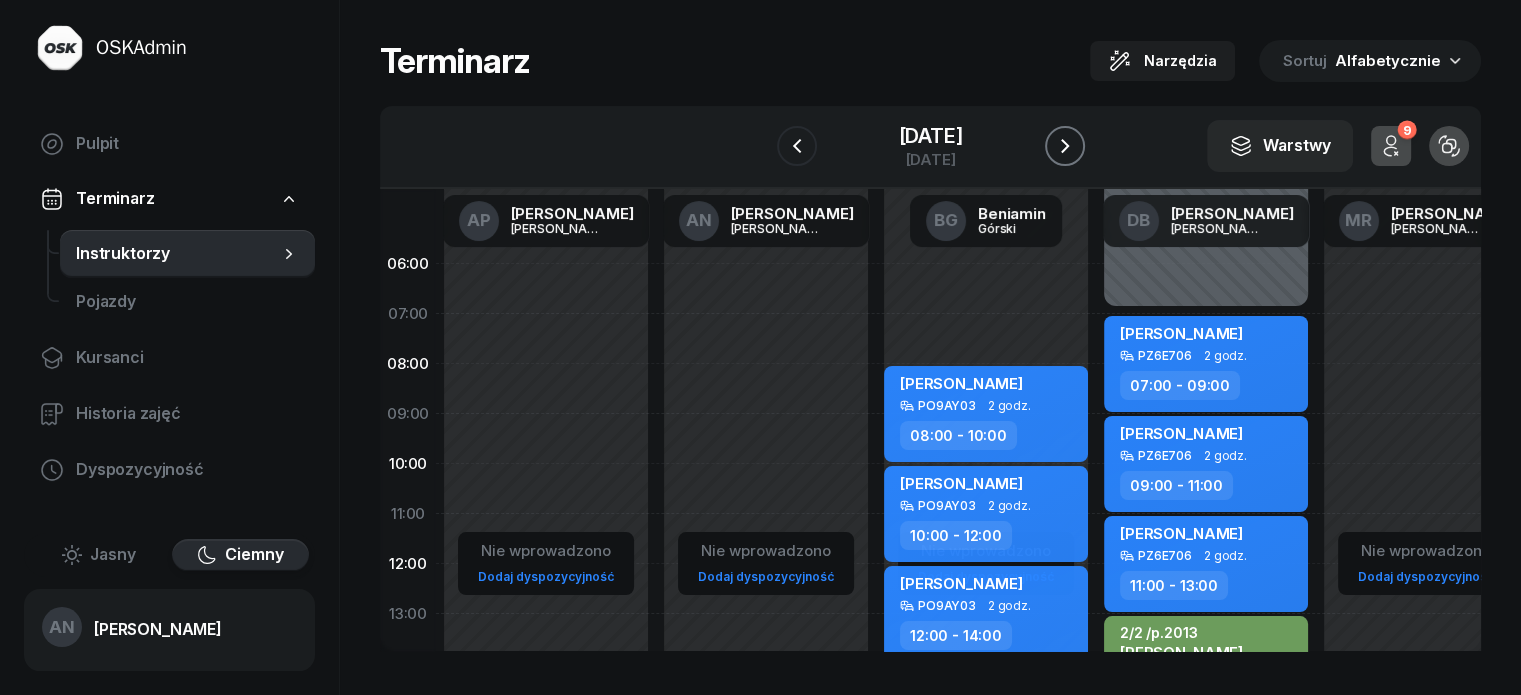 click at bounding box center (1065, 146) 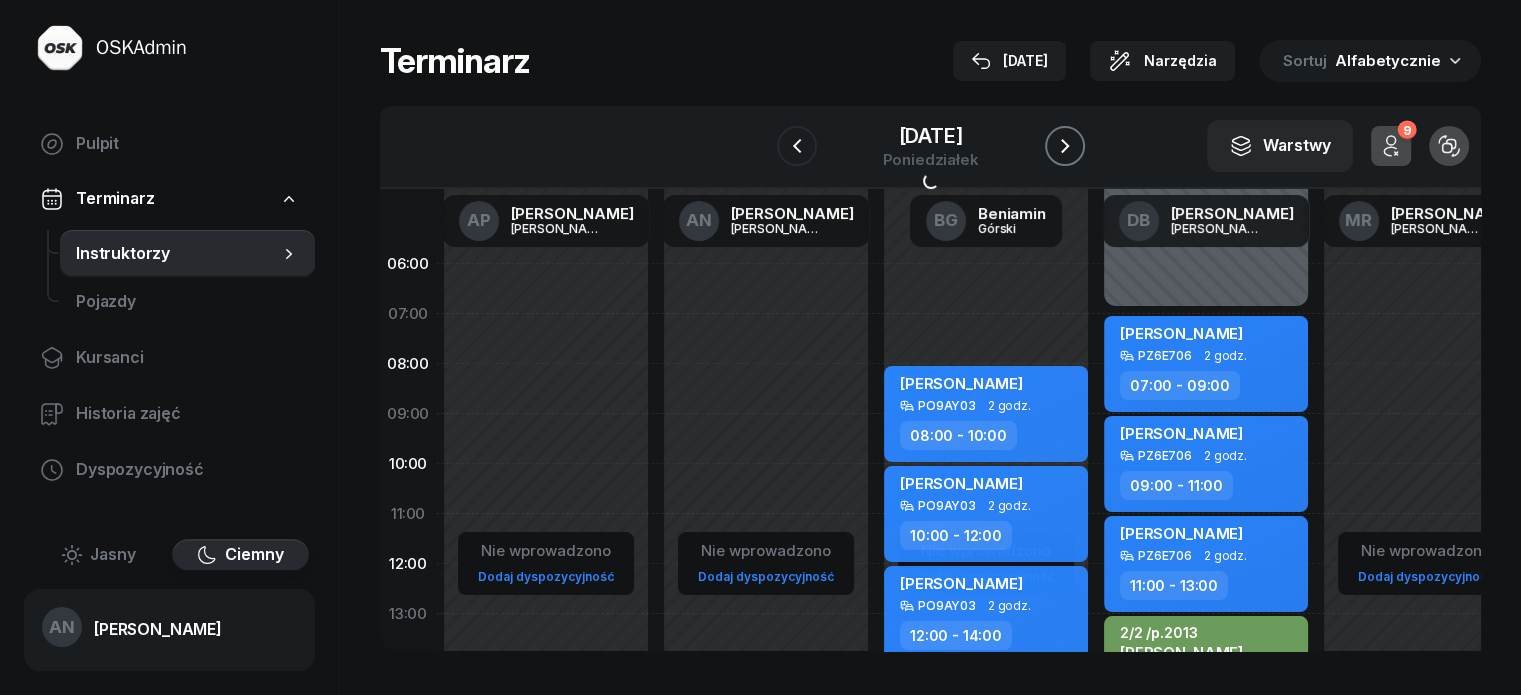 click at bounding box center [1065, 146] 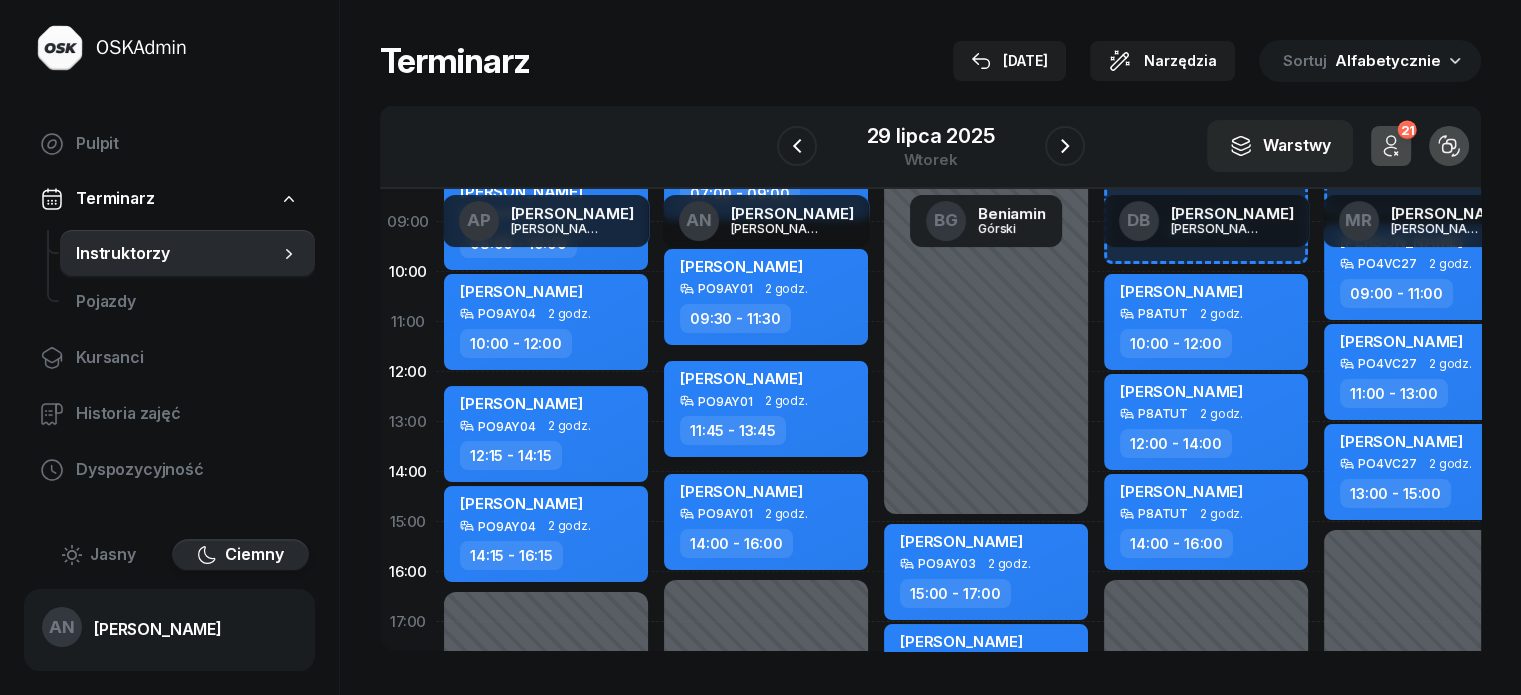 scroll, scrollTop: 200, scrollLeft: 0, axis: vertical 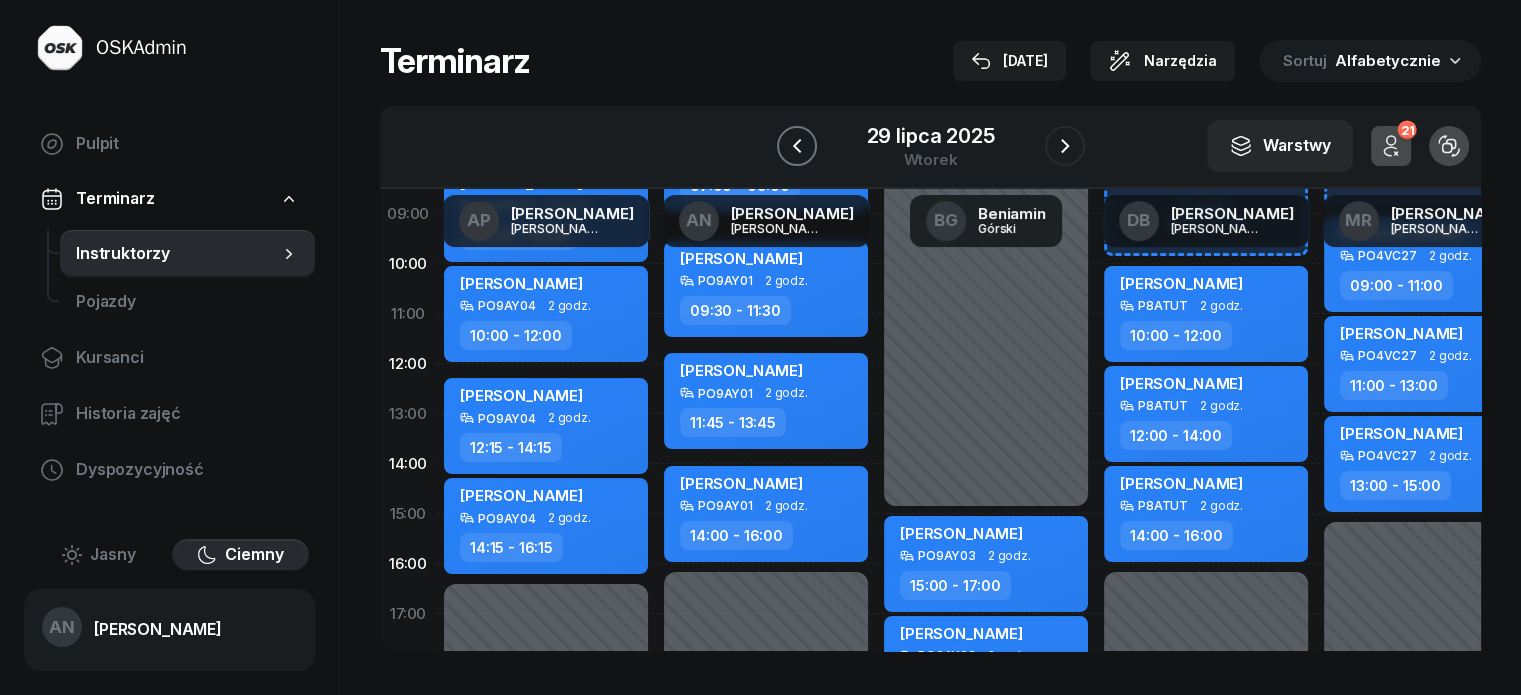 click 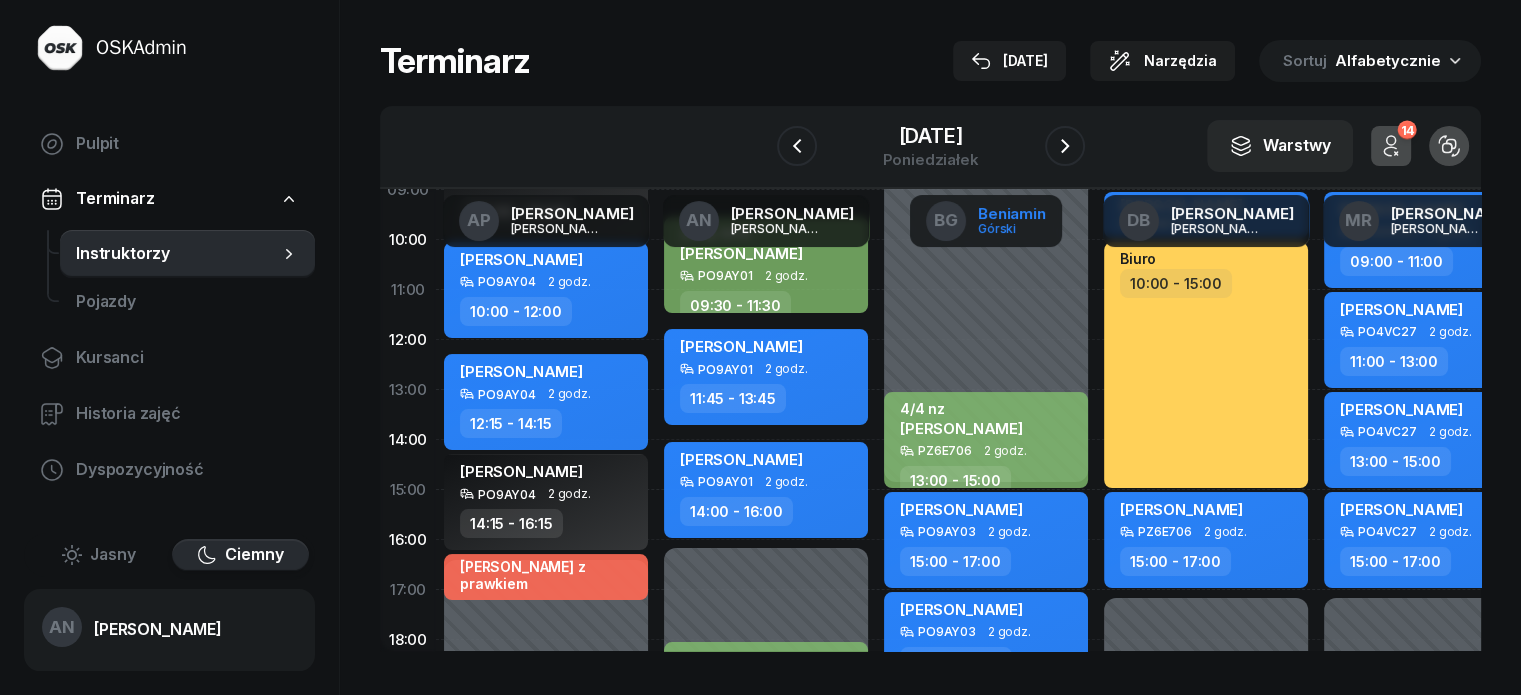 scroll, scrollTop: 200, scrollLeft: 0, axis: vertical 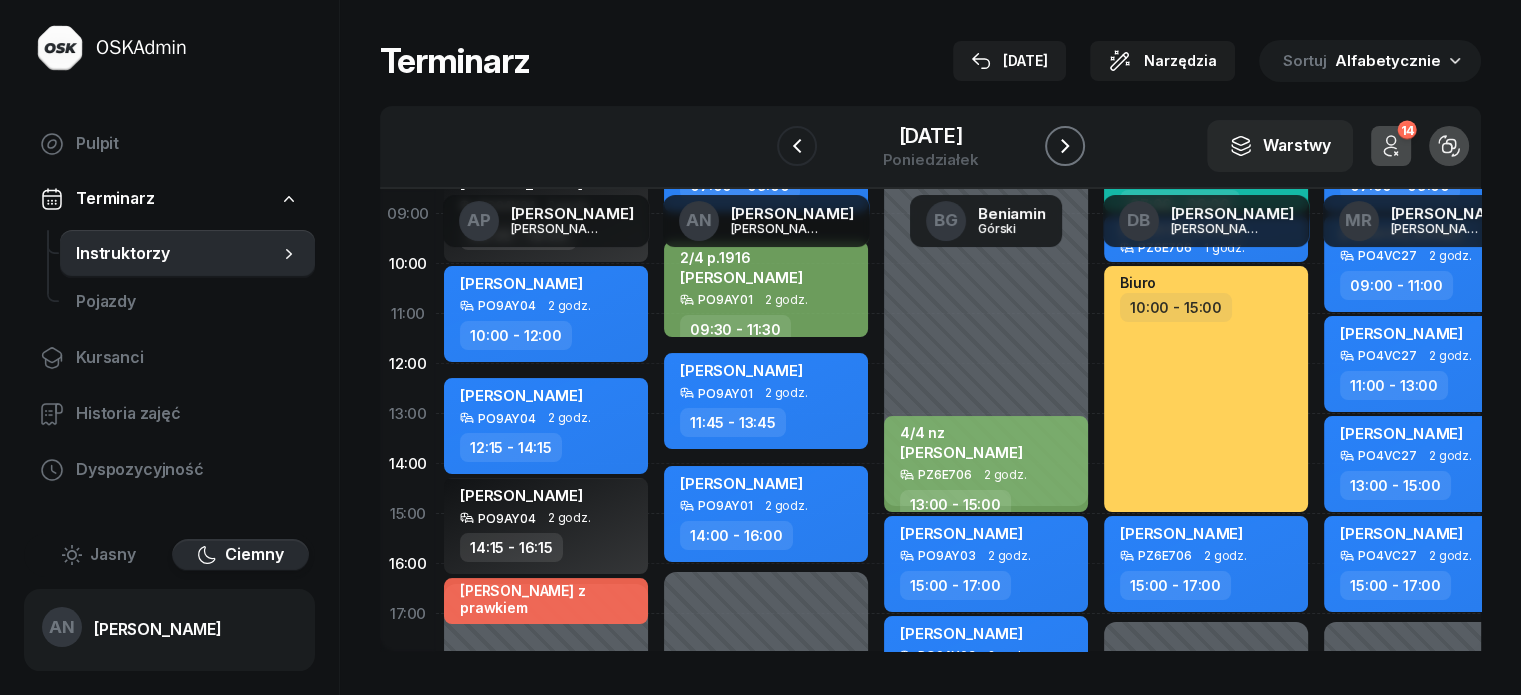 click at bounding box center (1065, 146) 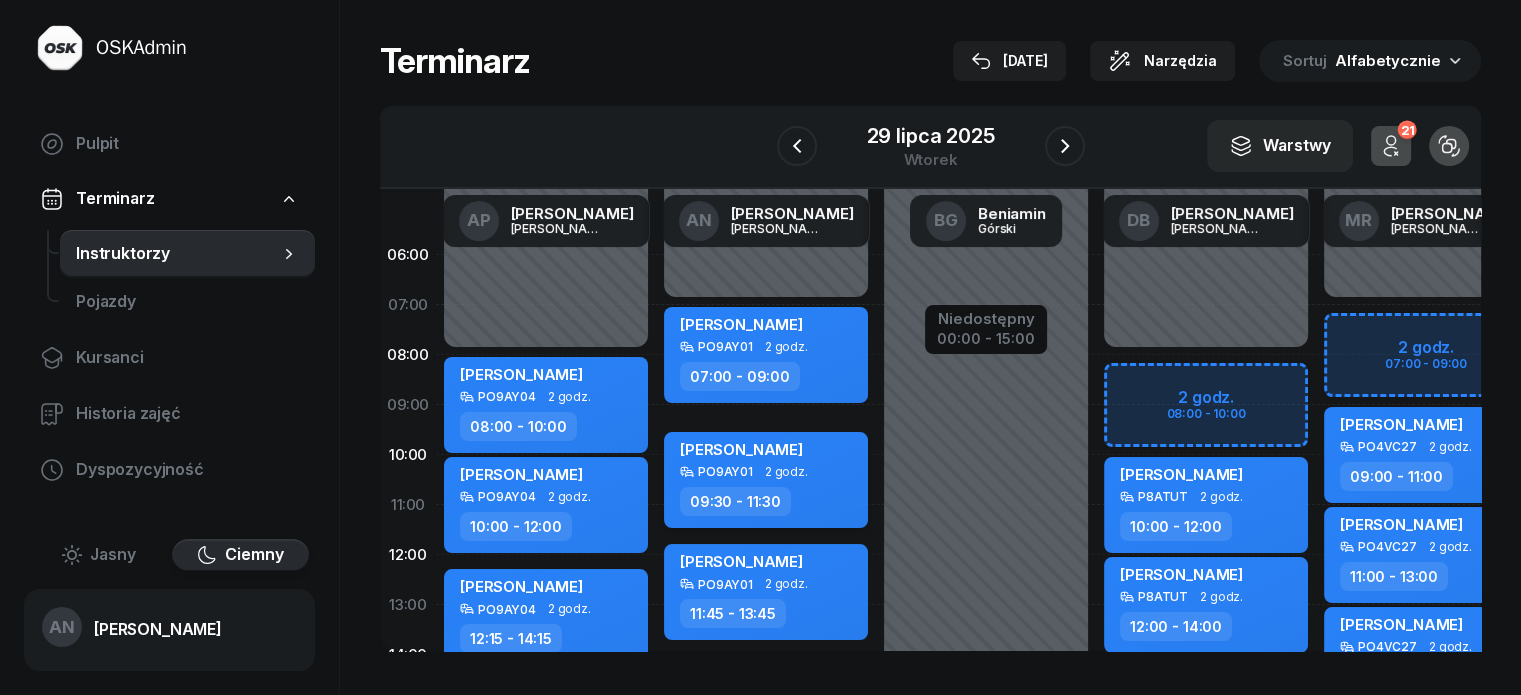 scroll, scrollTop: 0, scrollLeft: 0, axis: both 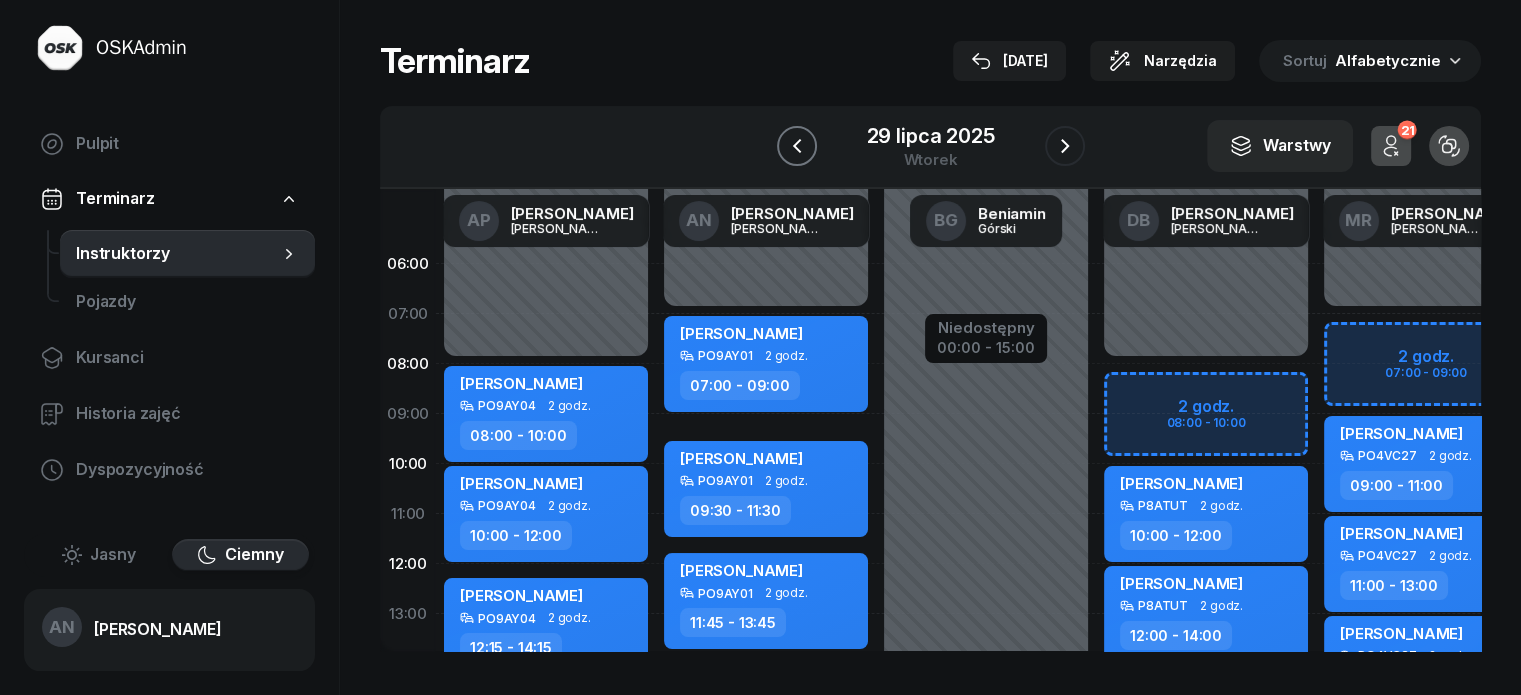 click 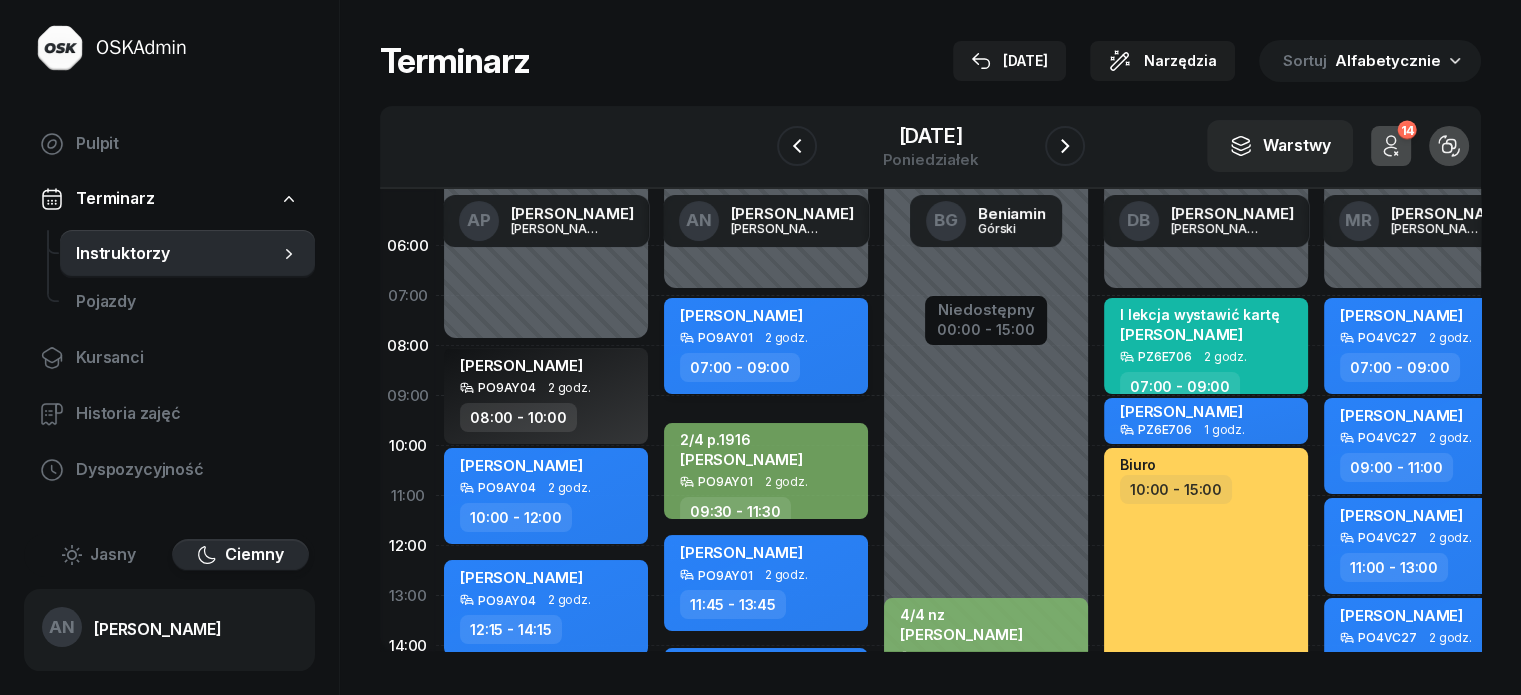 scroll, scrollTop: 0, scrollLeft: 0, axis: both 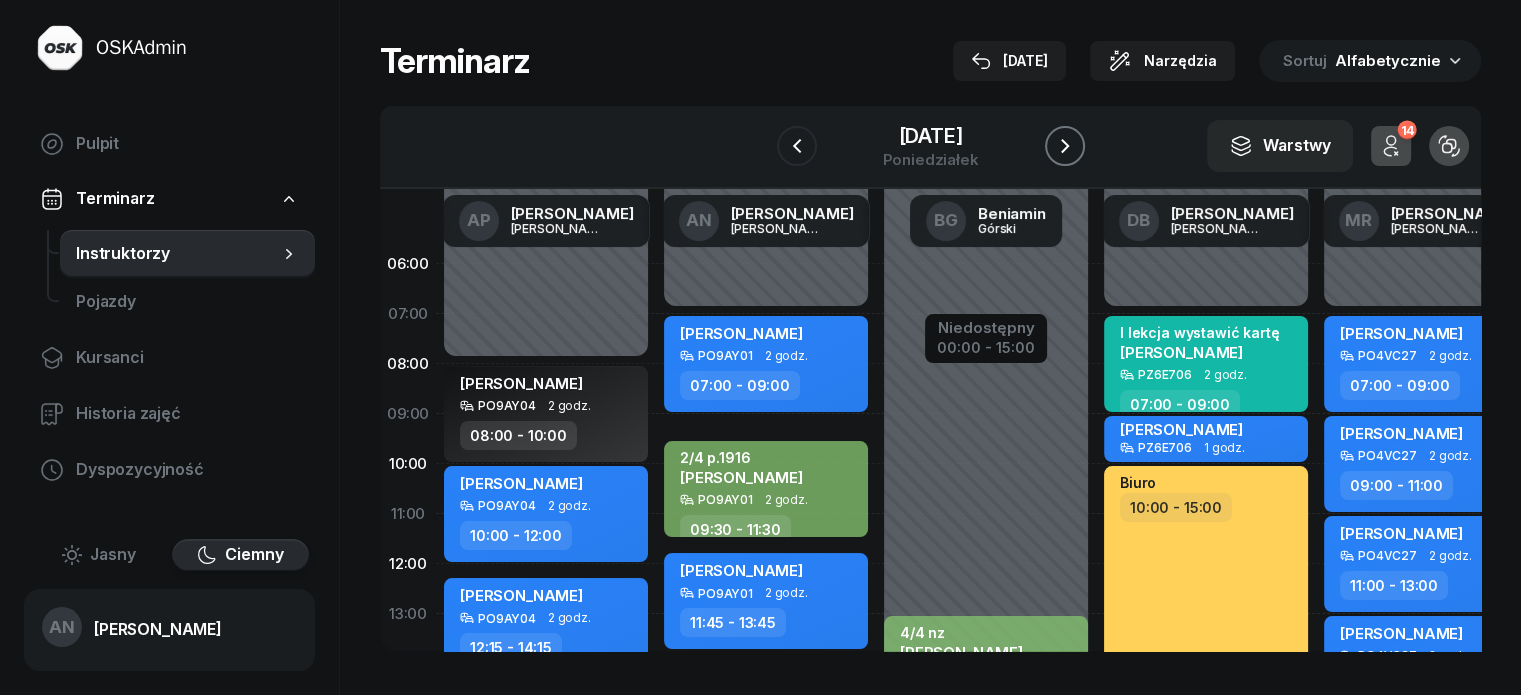 click 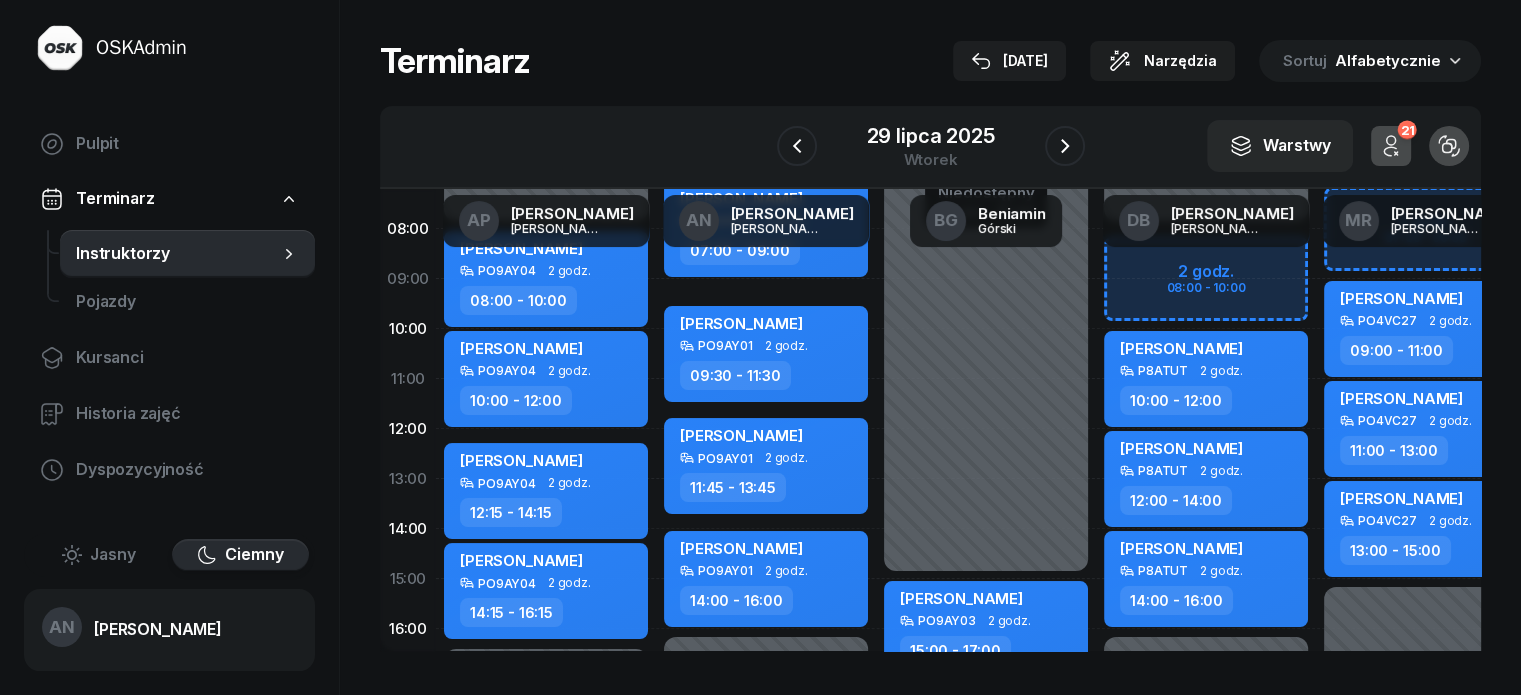 scroll, scrollTop: 200, scrollLeft: 0, axis: vertical 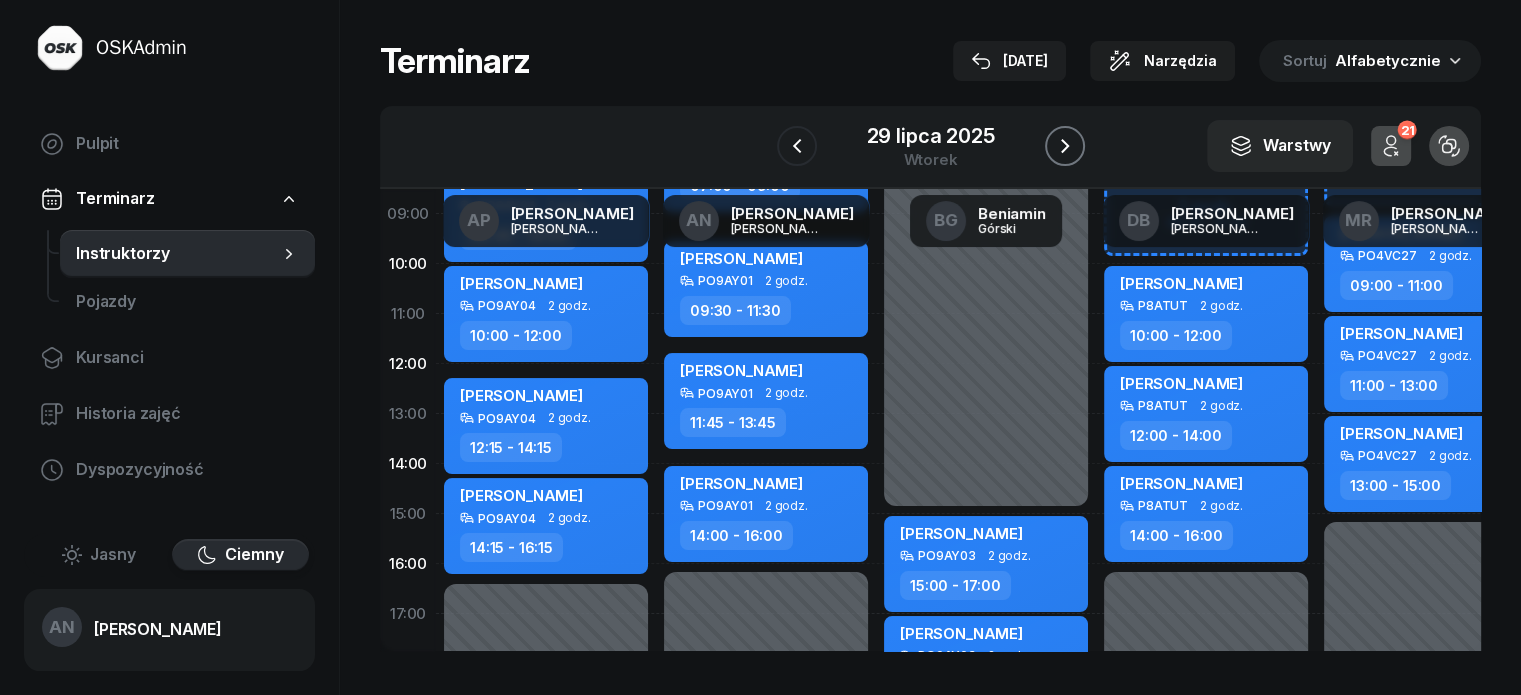 click 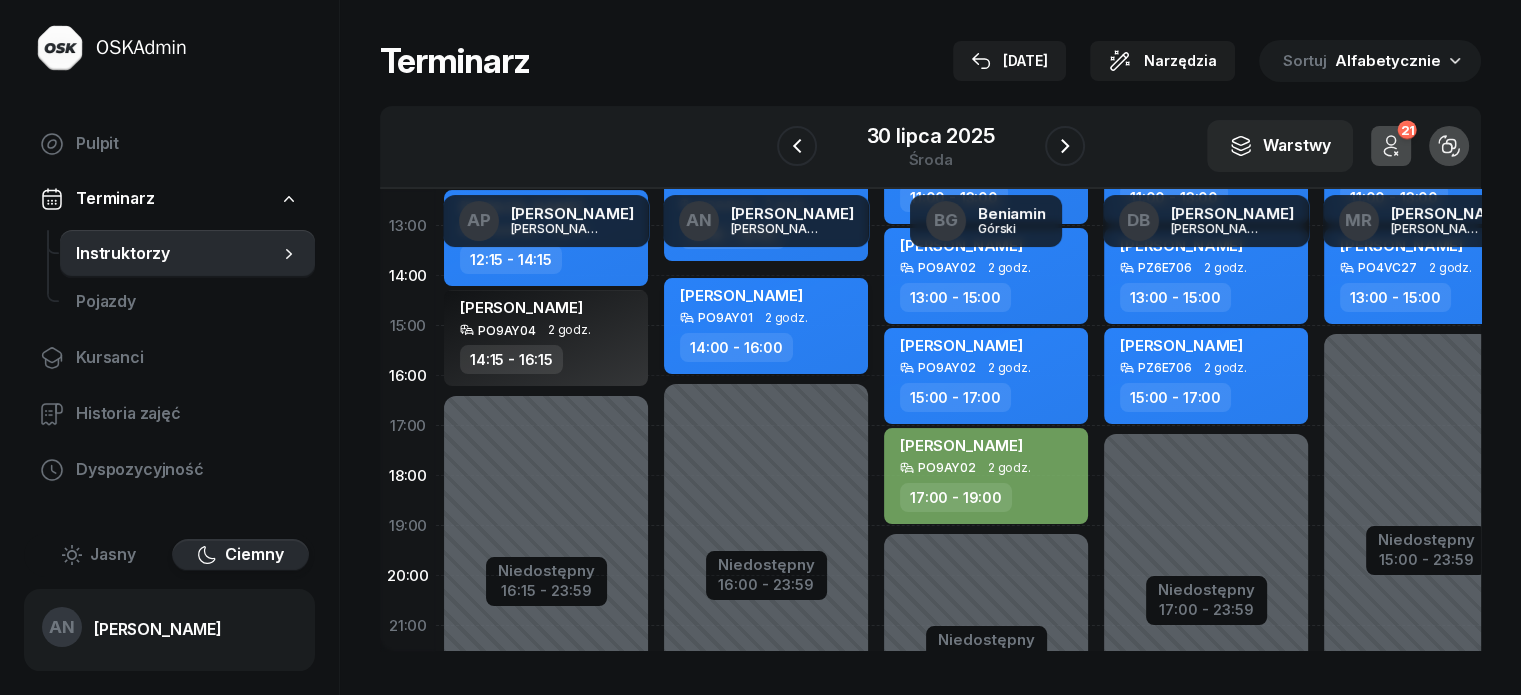 scroll, scrollTop: 400, scrollLeft: 0, axis: vertical 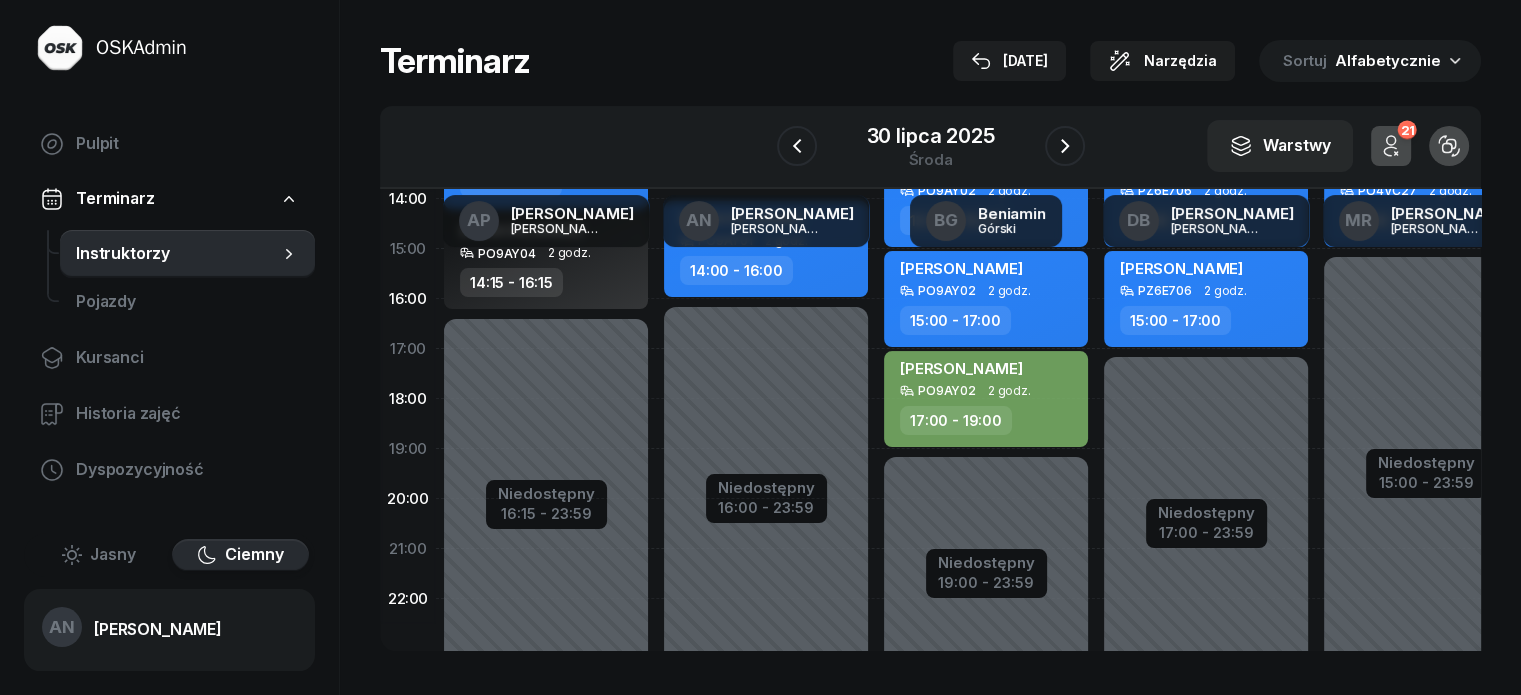 click on "Niedostępny 00:00 - 07:00 Niedostępny 16:00 - 23:59 4/? Sylwia Suchodolska  PO9AY01 2 godz. 07:00 - 09:00 my odwołaliśmy Oskar Bojara  PO9AY01 2 godz. 07:00 - 09:00 my odwołaliśmy Adrian Duczmal  PO9AY01 2 godz. 09:30 - 11:30 4/4 Katarzyna Wronkowska  PO9AY01 2 godz. 09:30 - 11:30 my odwołaliśmy Matylda Lisowska  PO9AY01 2 godz. 09:30 - 11:30 my odwołaliśmy Maja Łabowska  PO9AY01 2 godz. 11:45 - 13:45 Mateusz Dobrzykowski  PO9AY01 2 godz. 11:45 - 13:45 Tymon Bronikowski  PO9AY01 2 godz. 14:00 - 16:00" 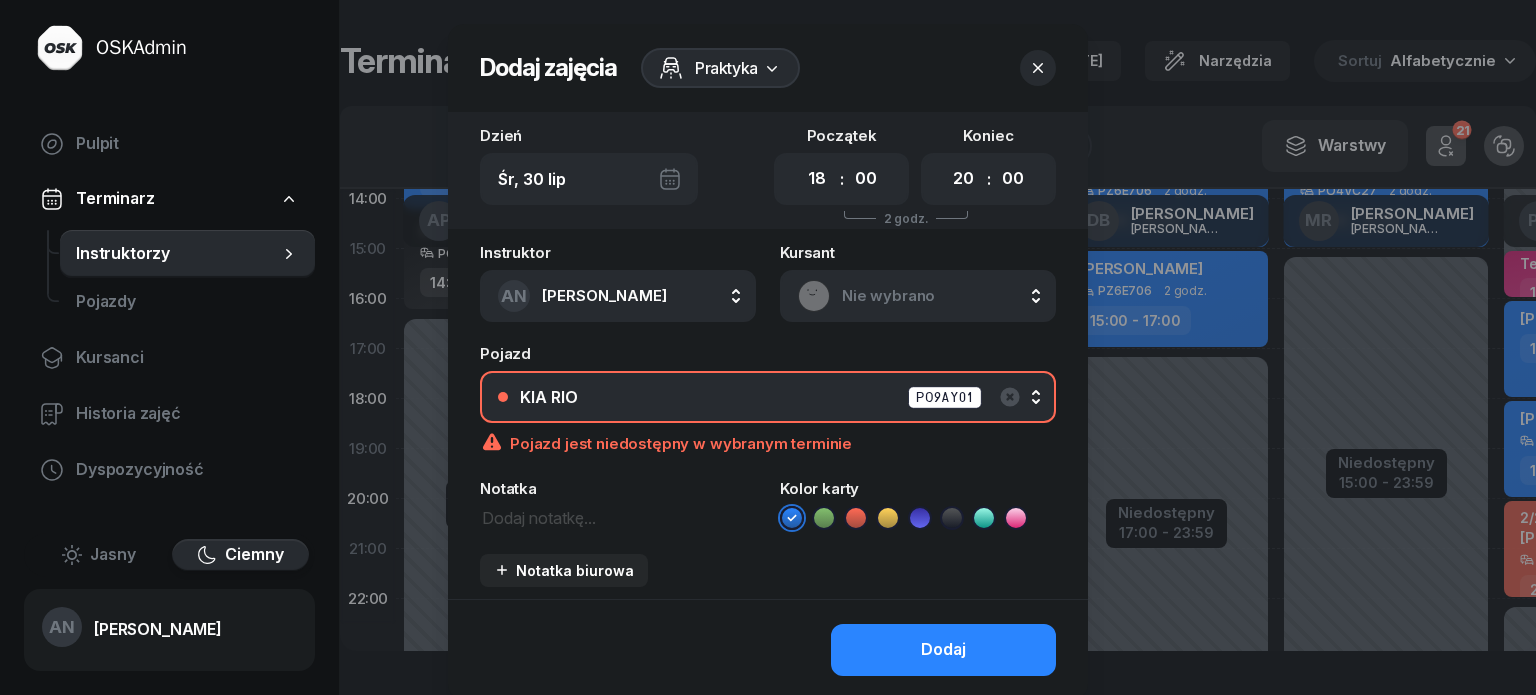 click on "KIA RIO PO9AY01" at bounding box center [779, 397] 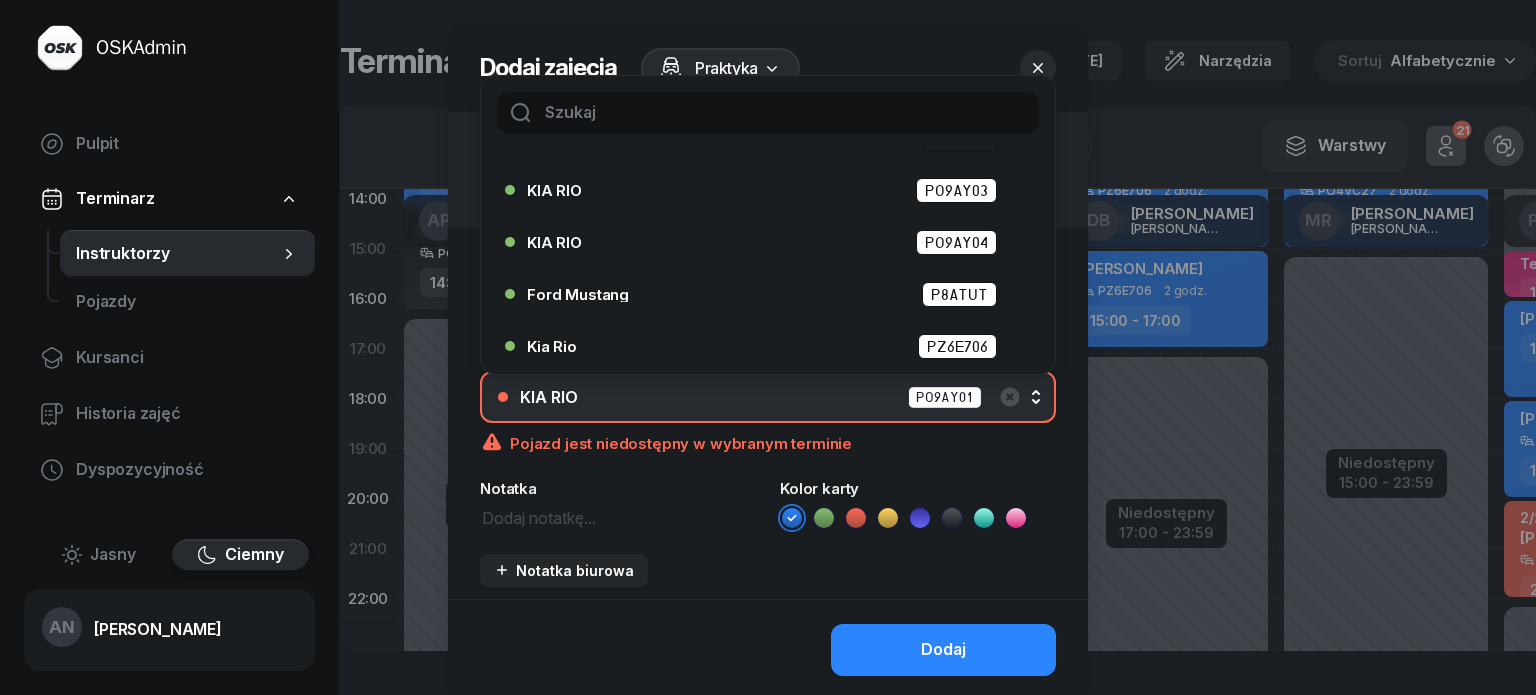 scroll, scrollTop: 220, scrollLeft: 0, axis: vertical 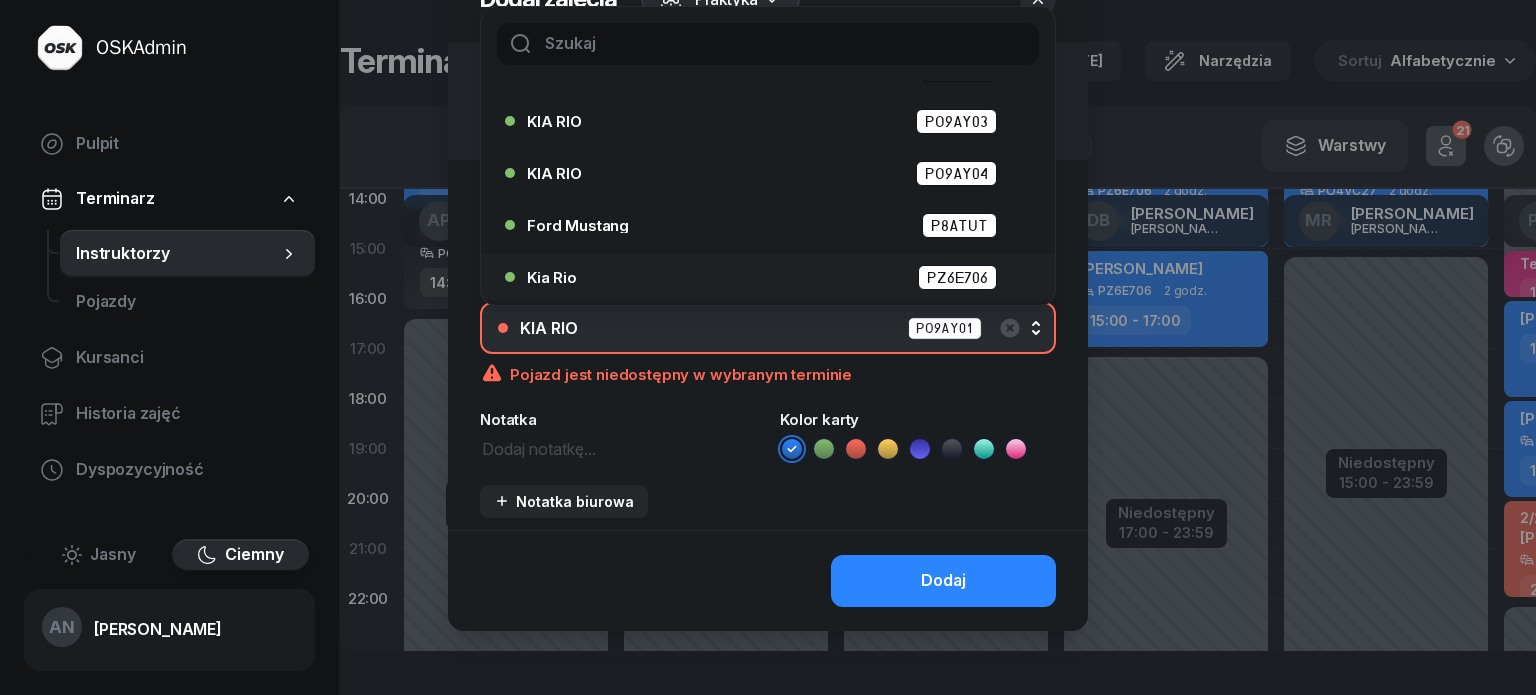 click on "Kia Rio PZ6E706" at bounding box center (762, 277) 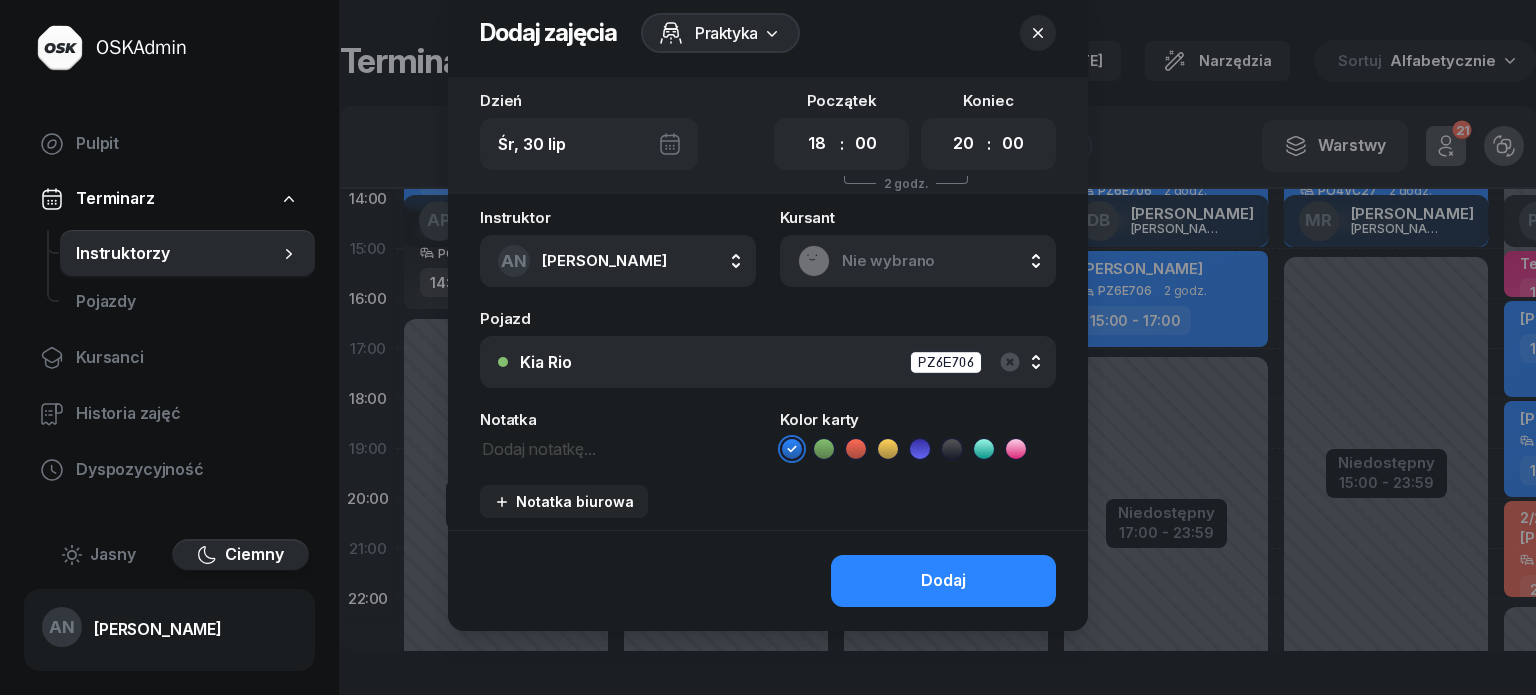 click on "Nie wybrano" at bounding box center [940, 261] 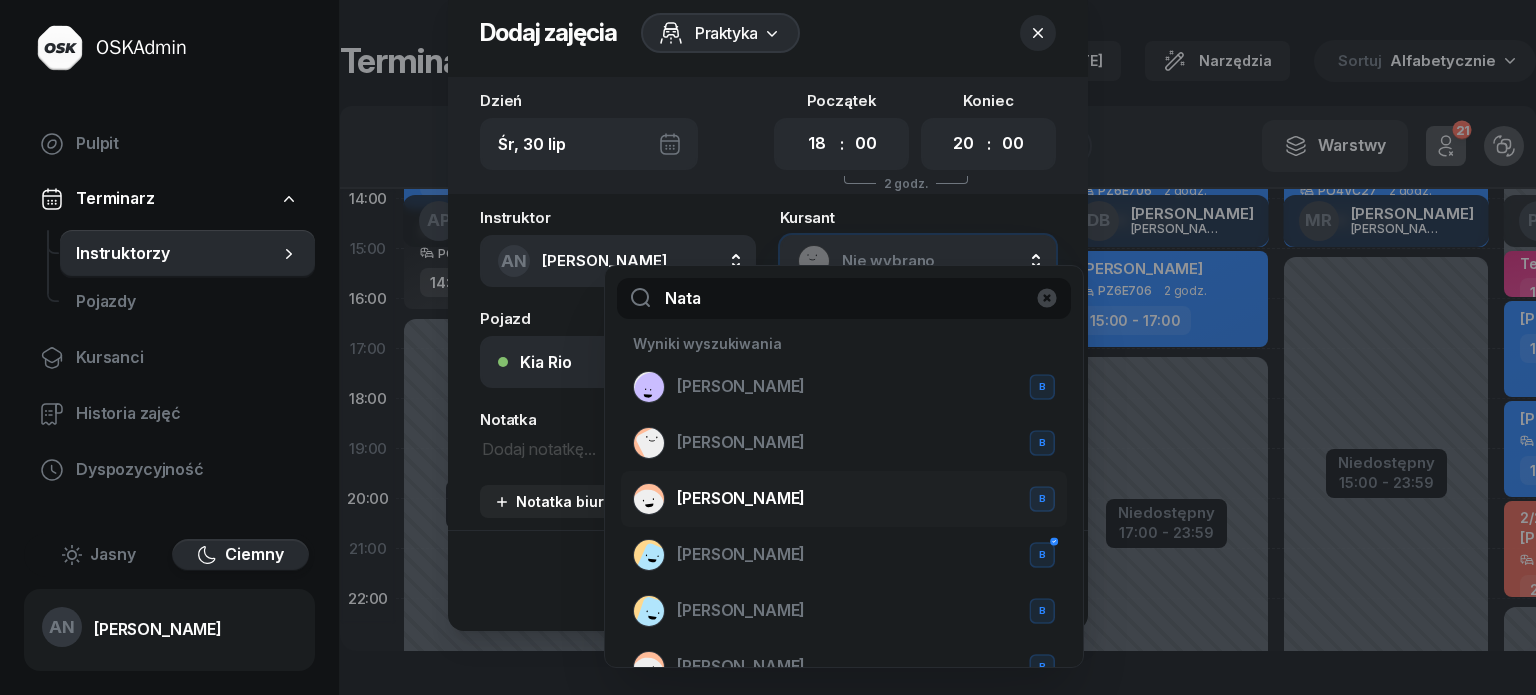 type on "Nata" 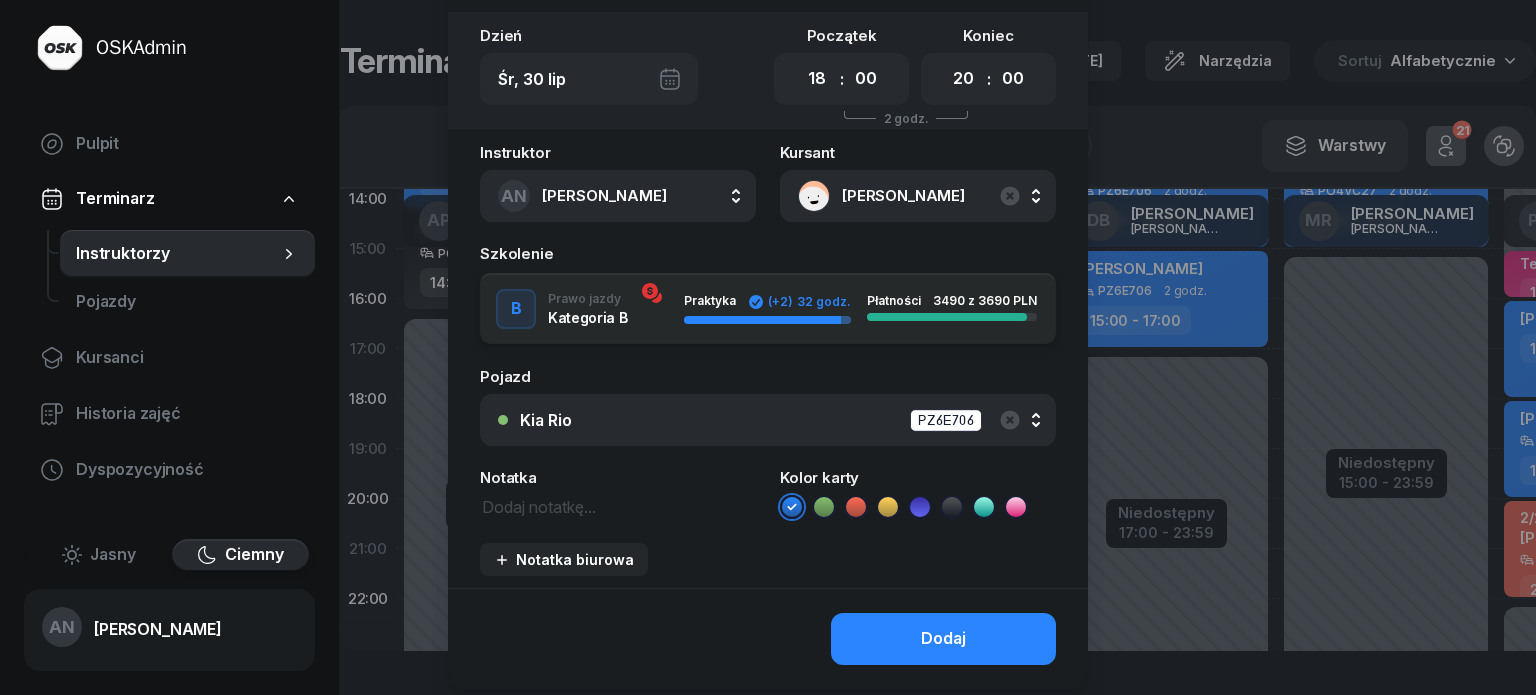 click 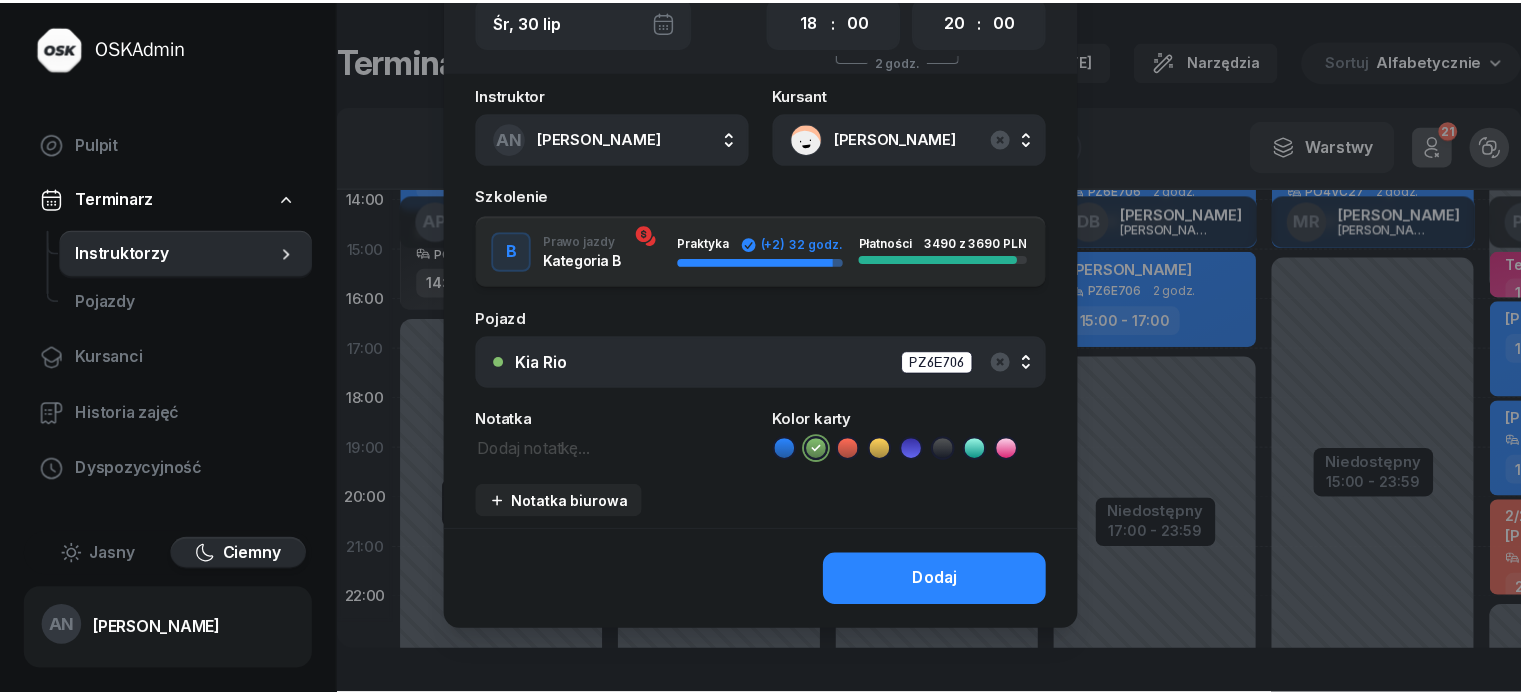 scroll, scrollTop: 239, scrollLeft: 0, axis: vertical 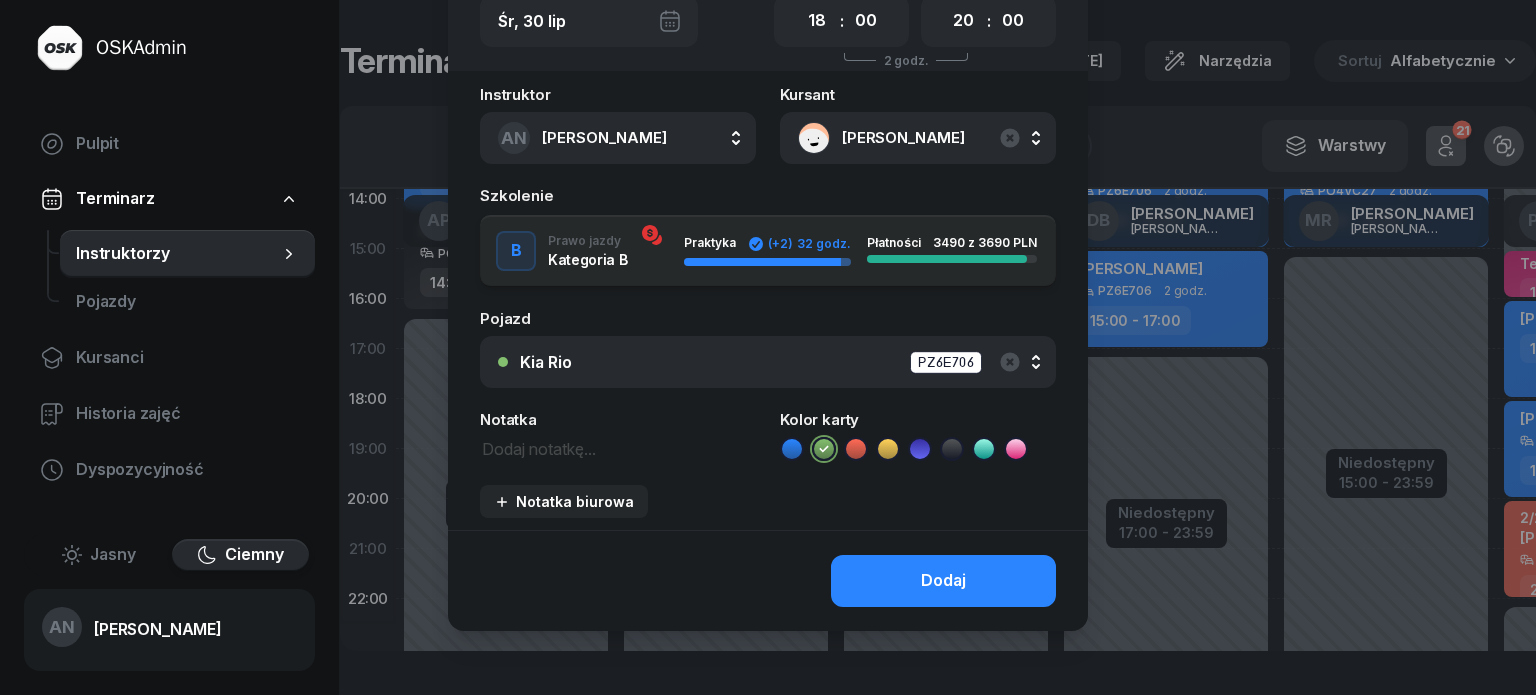 click at bounding box center (618, 448) 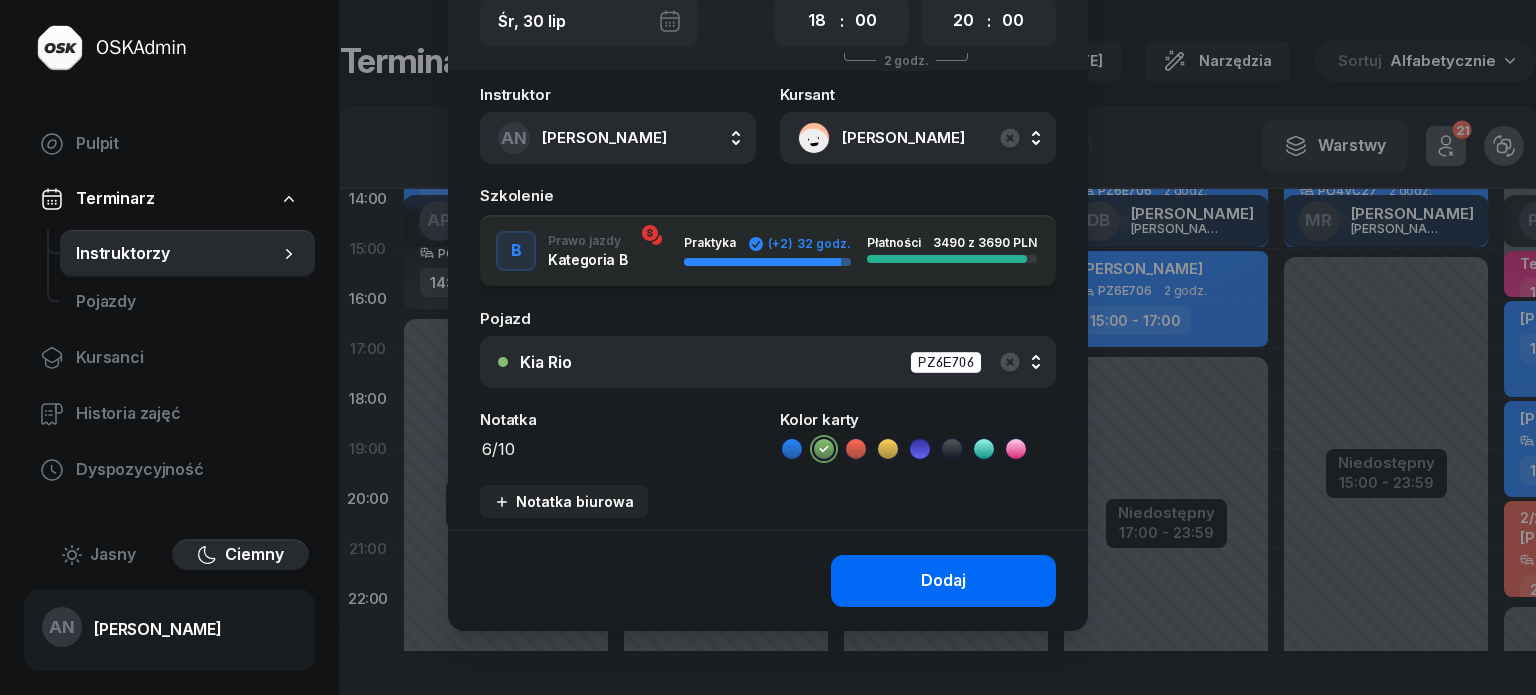 type on "6/10" 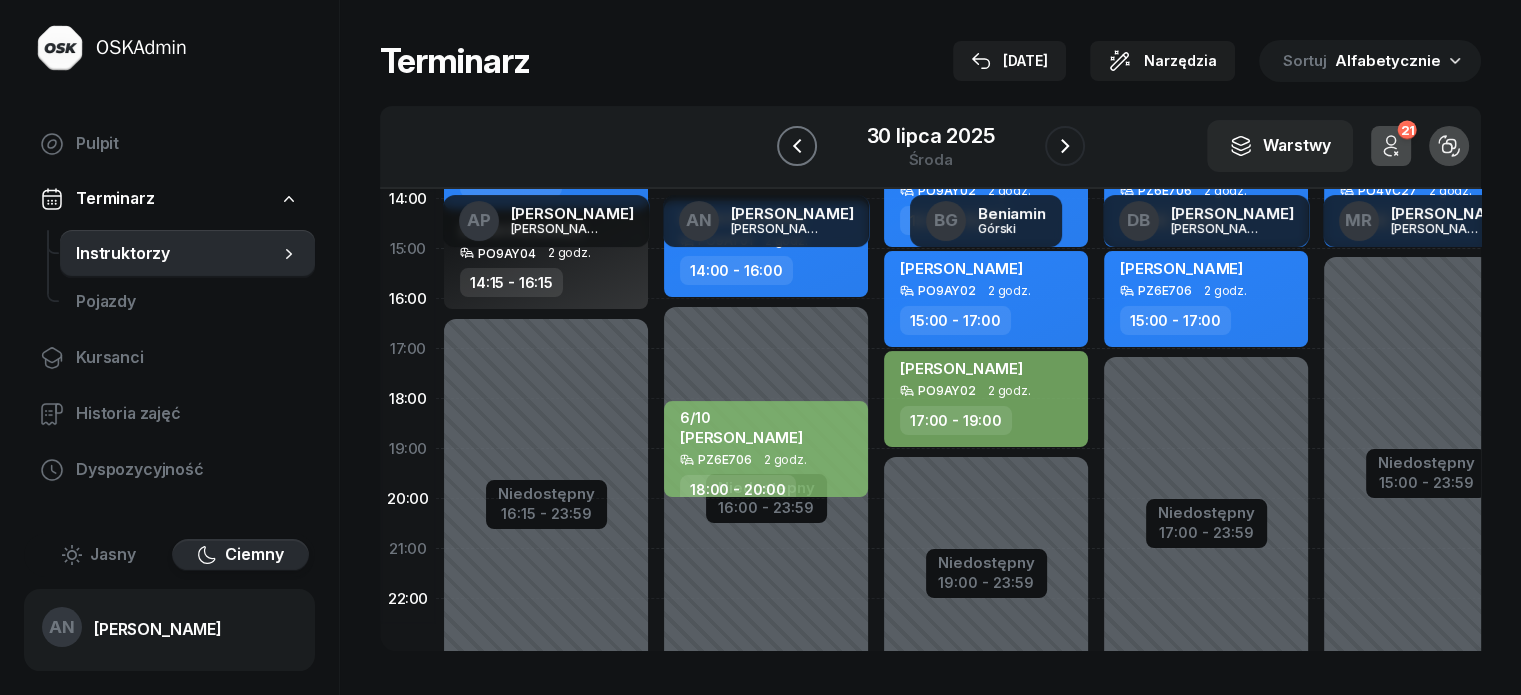 click 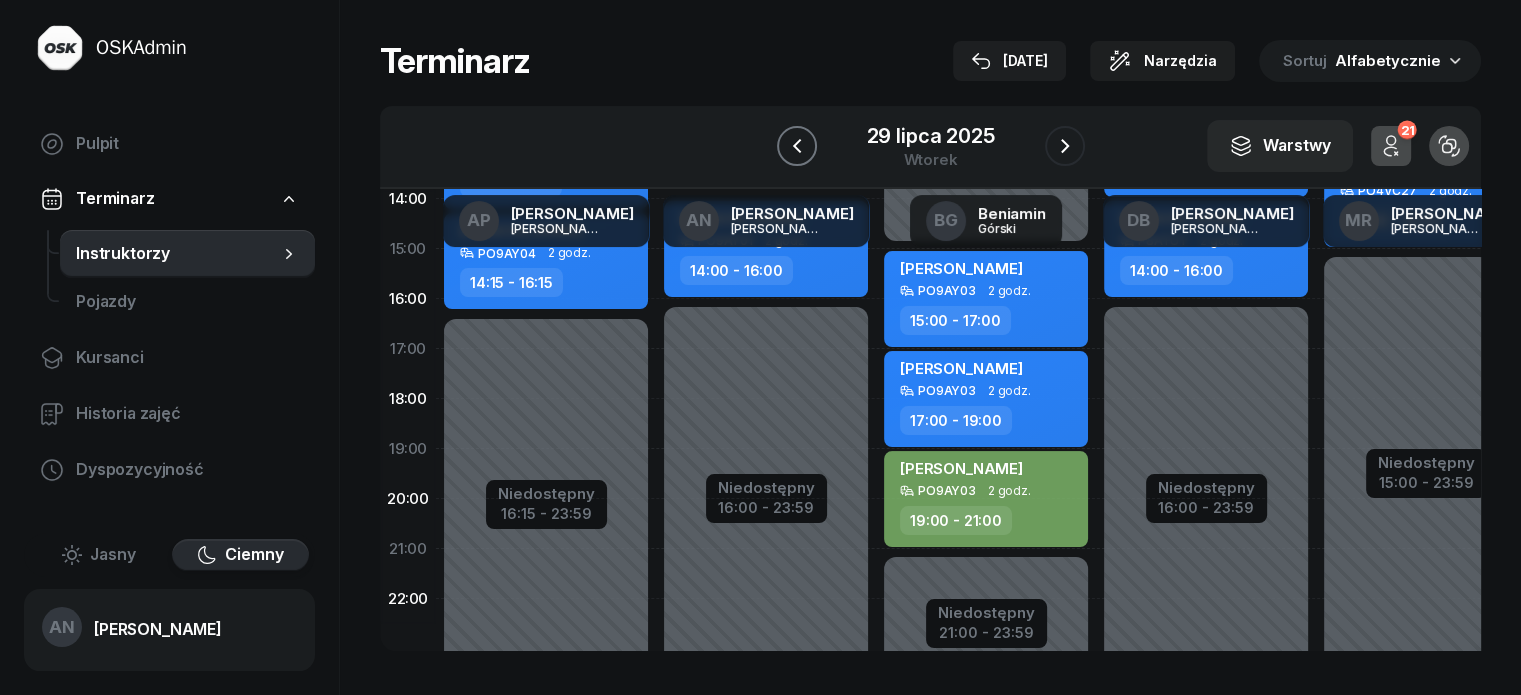 click 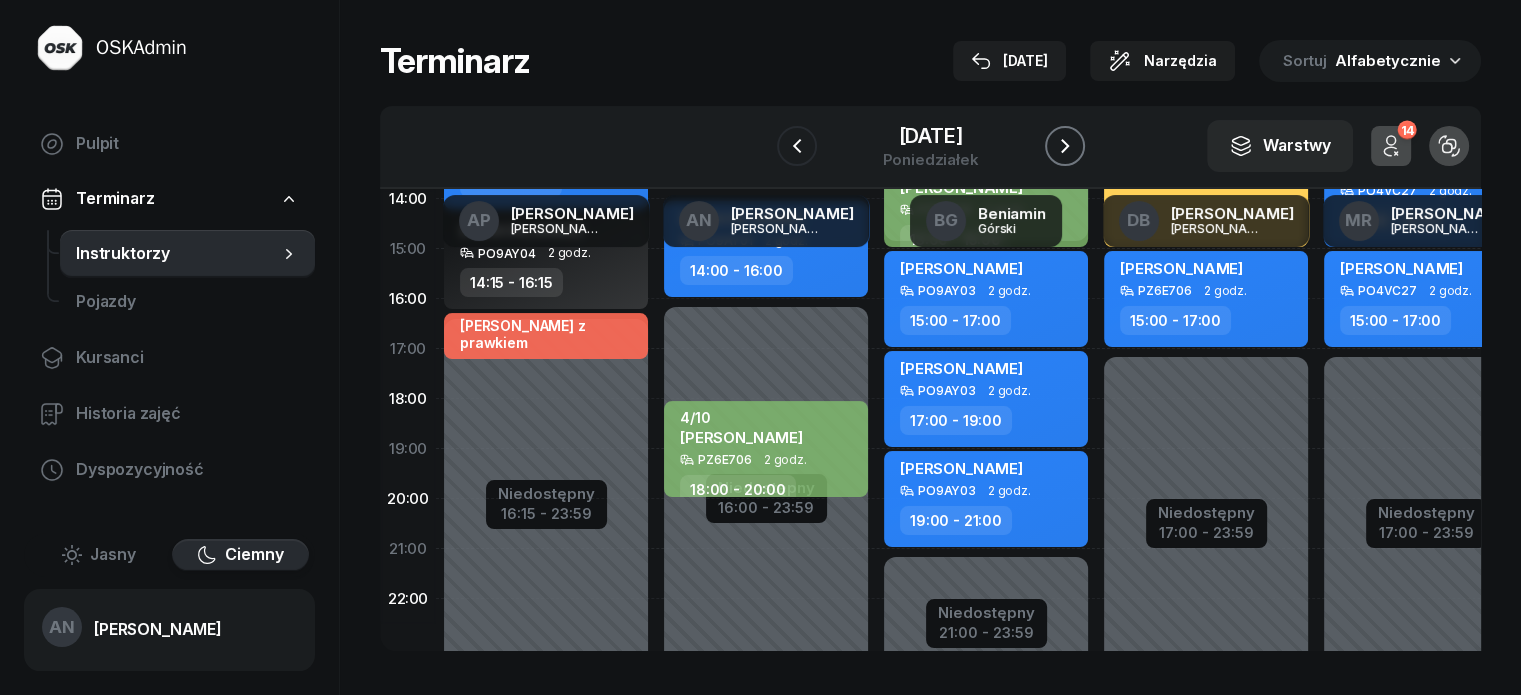click at bounding box center (1065, 146) 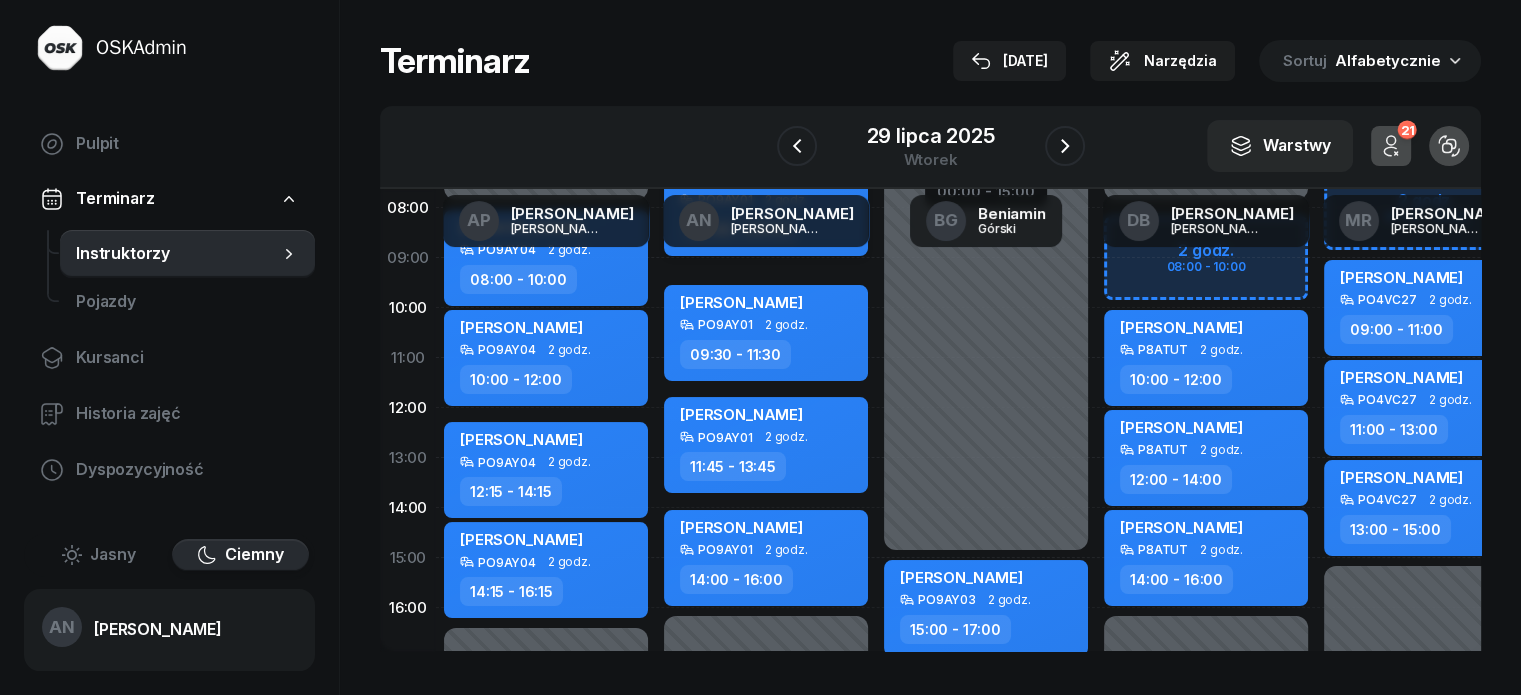 scroll, scrollTop: 0, scrollLeft: 0, axis: both 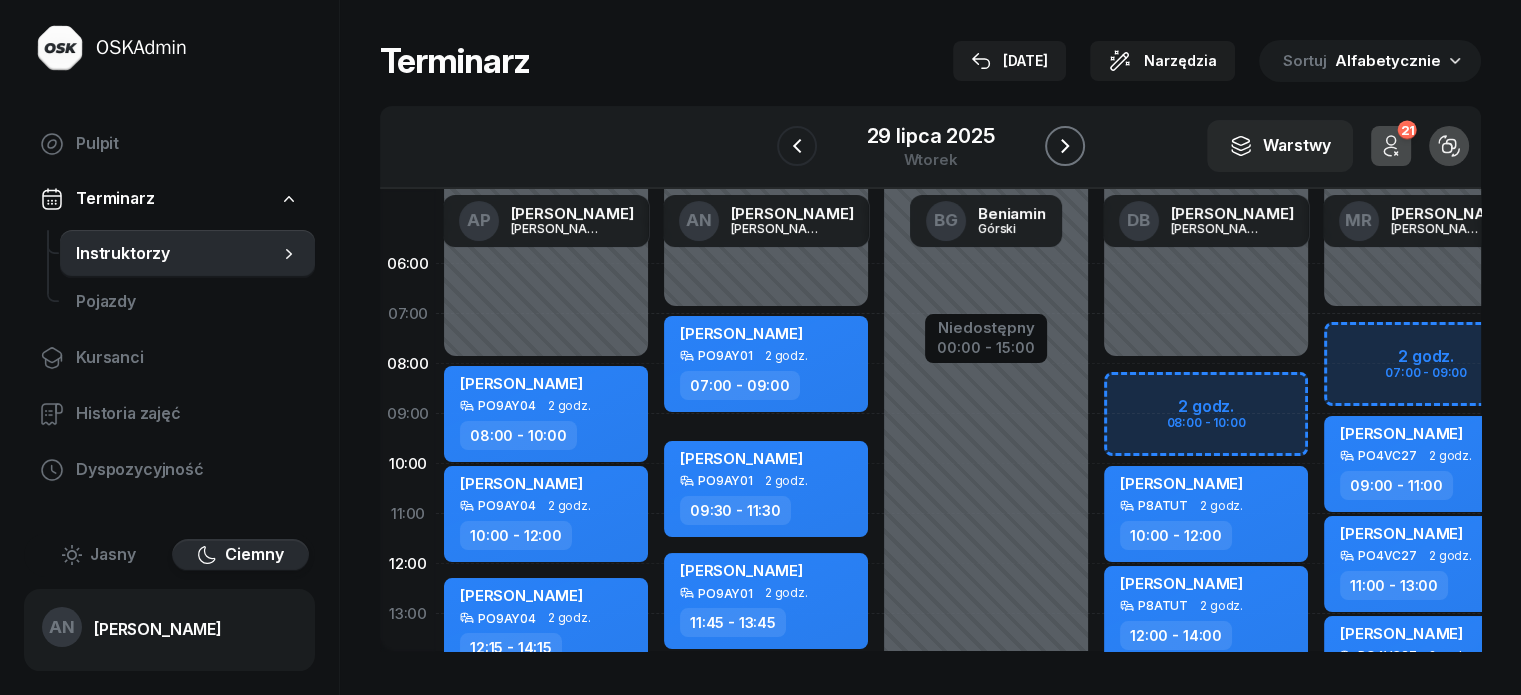 click 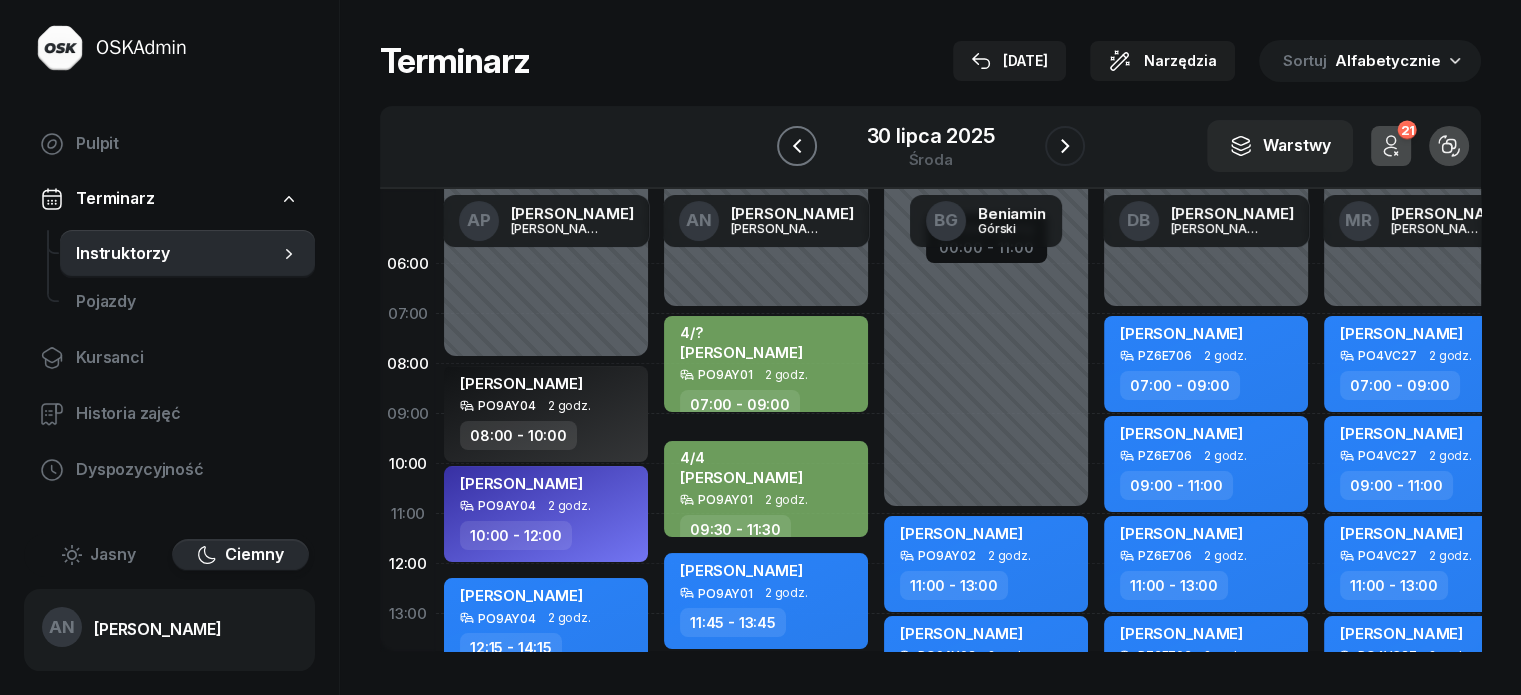 click 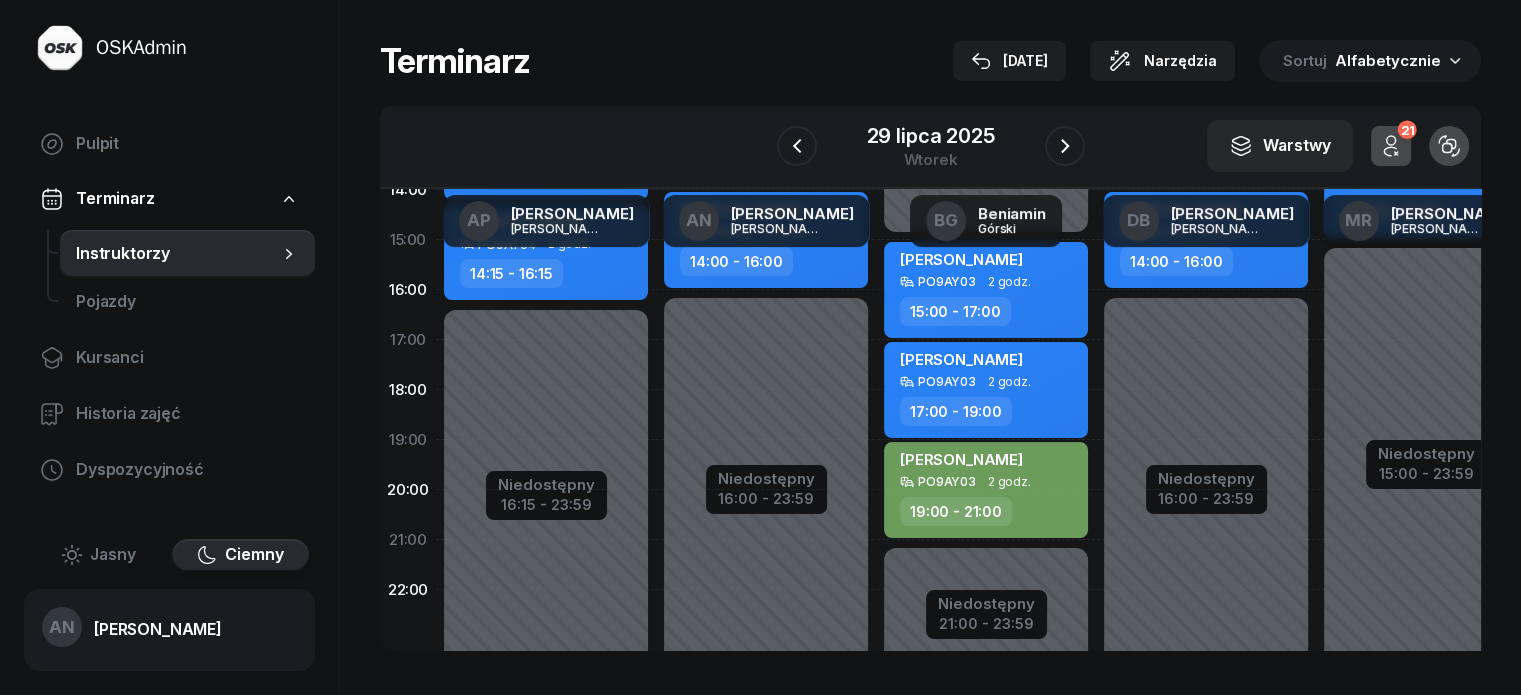 scroll, scrollTop: 500, scrollLeft: 0, axis: vertical 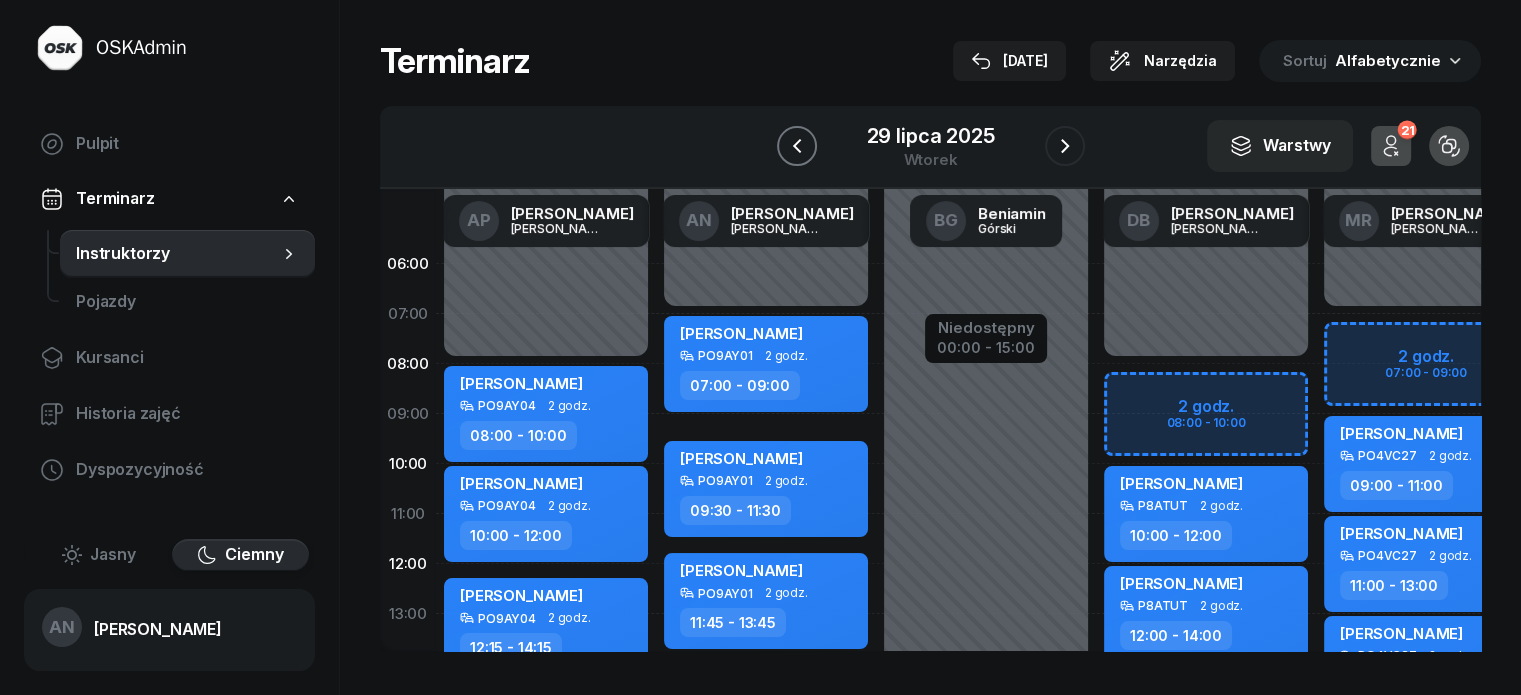 click 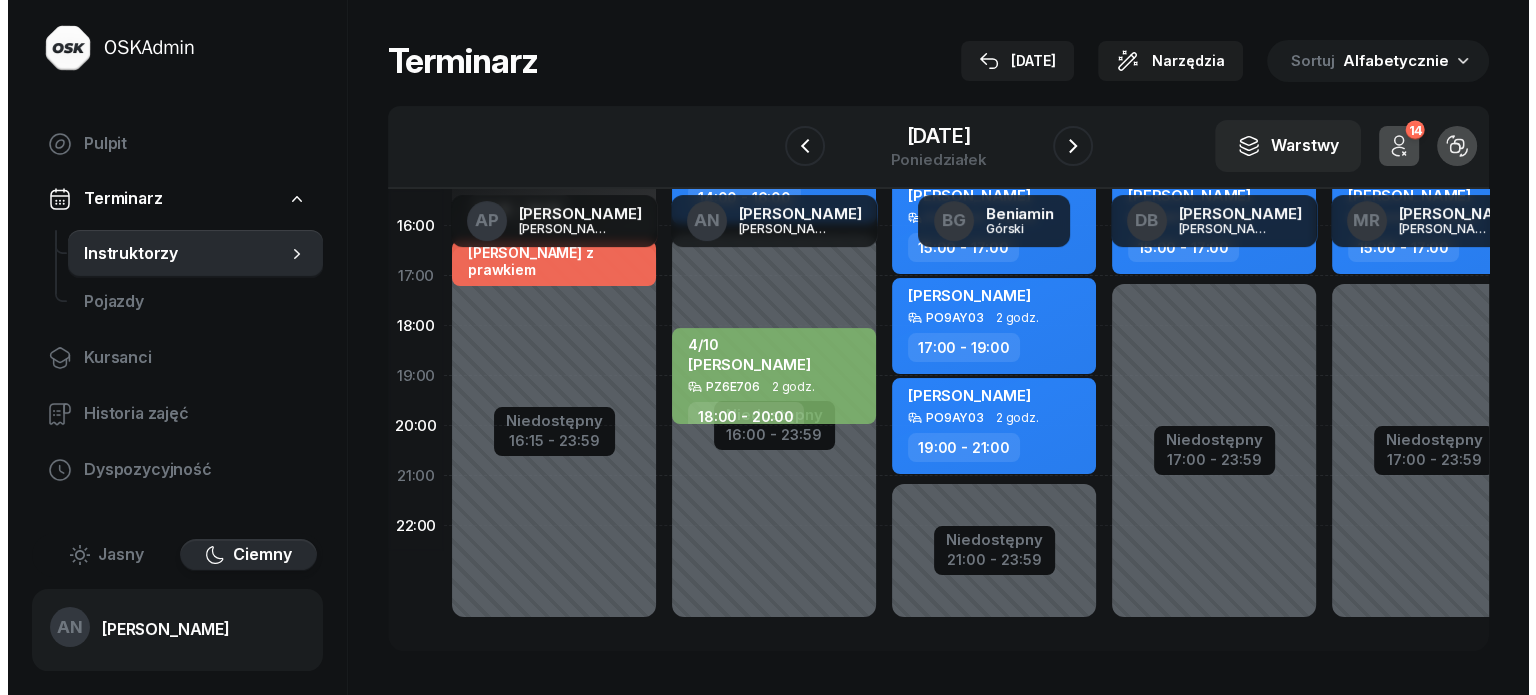 scroll, scrollTop: 565, scrollLeft: 0, axis: vertical 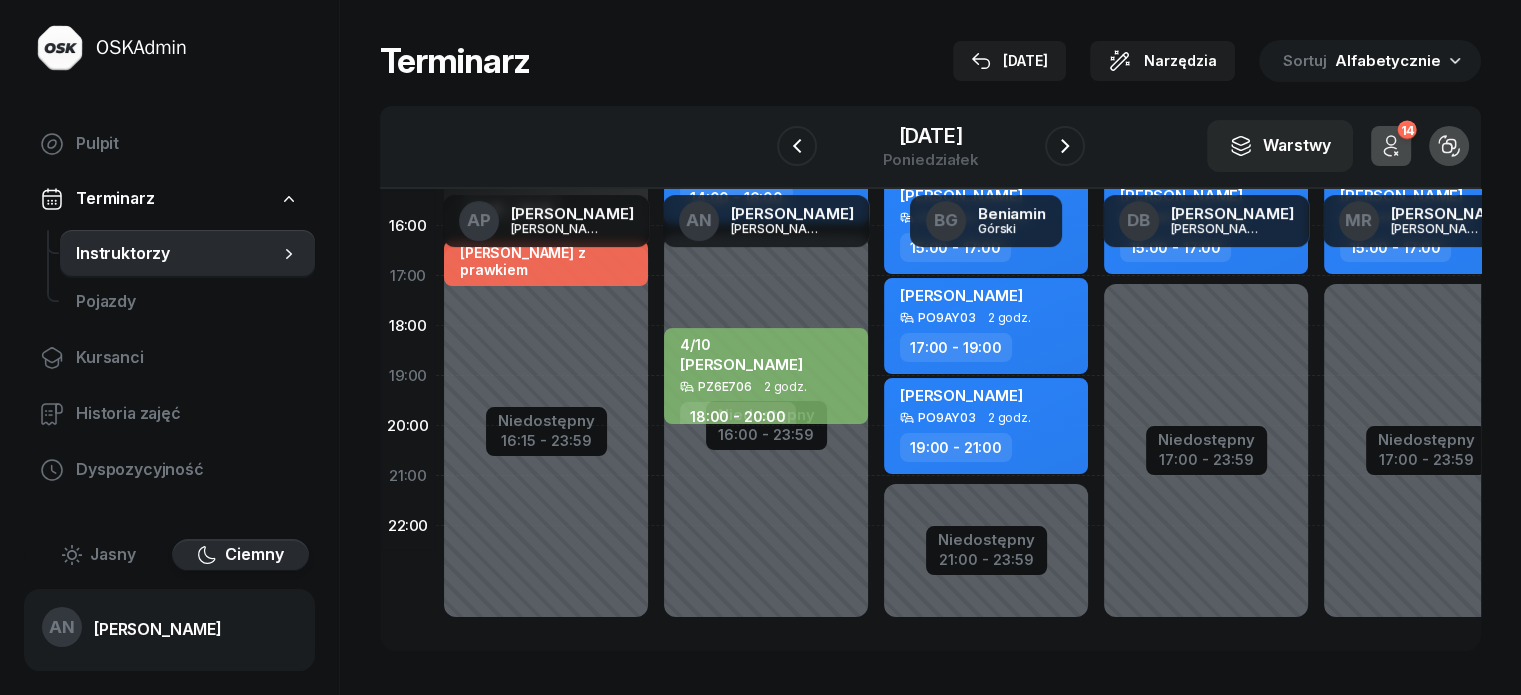 click on "Niedostępny 00:00 - 07:00 Niedostępny 16:00 - 23:59 my odwołaliśmy Oskar Bojara  PO9AY01 2 godz. 07:00 - 09:00 Michał Andrzejewski  PO9AY01 2 godz. 07:00 - 09:00 my odwołaliśmy Matylda Lisowska  PO9AY01 2 godz. 09:30 - 11:30 2/4  p.1916 Katarzyna Wronkowska  PO9AY01 2 godz. 09:30 - 11:30 my odwołaliśmy Maja Łabowska  PO9AY01 2 godz. 11:45 - 13:45 Mateusz Dobrzykowski  PO9AY01 2 godz. 11:45 - 13:45 Tymon Bronikowski  PO9AY01 2 godz. 14:00 - 16:00 4/10 Natalia Liubchenko  PZ6E706 2 godz. 18:00 - 20:00" 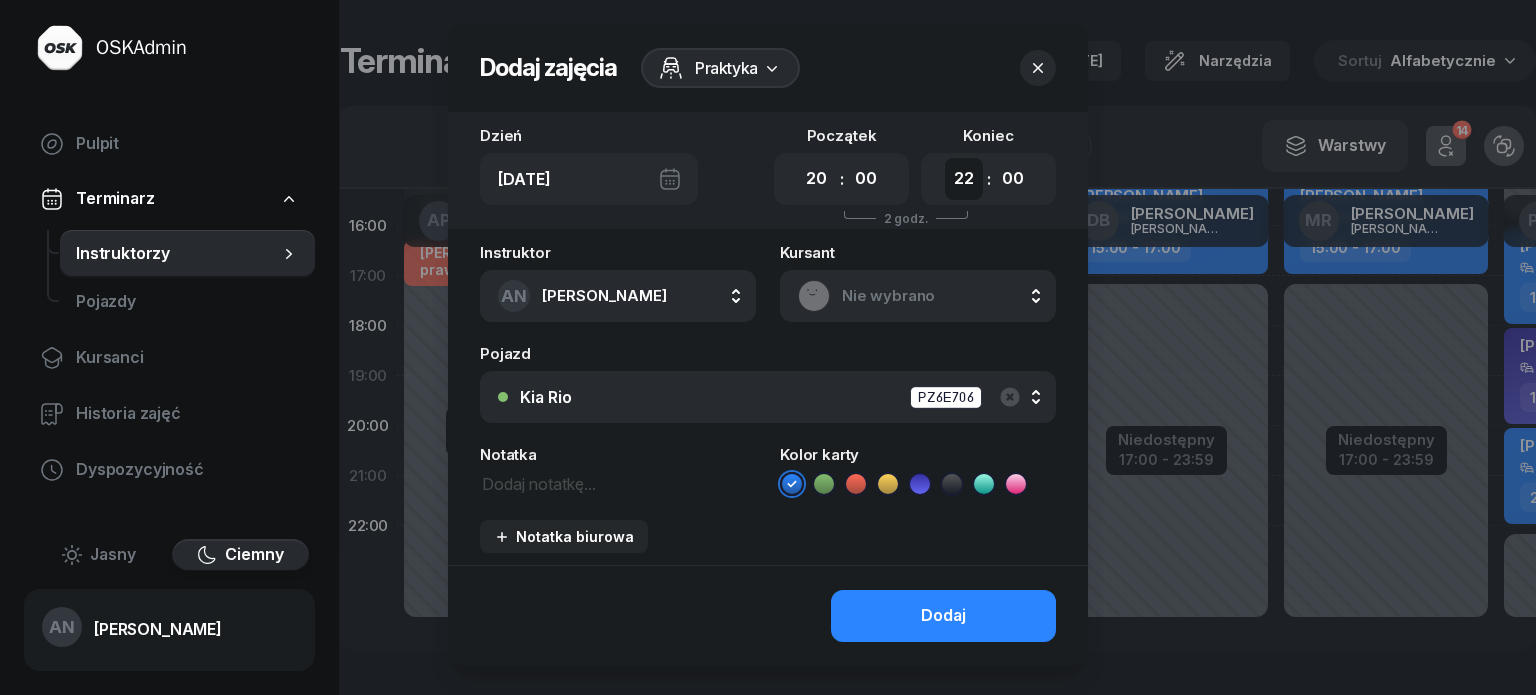 click on "00 01 02 03 04 05 06 07 08 09 10 11 12 13 14 15 16 17 18 19 20 21 22 23" at bounding box center (964, 179) 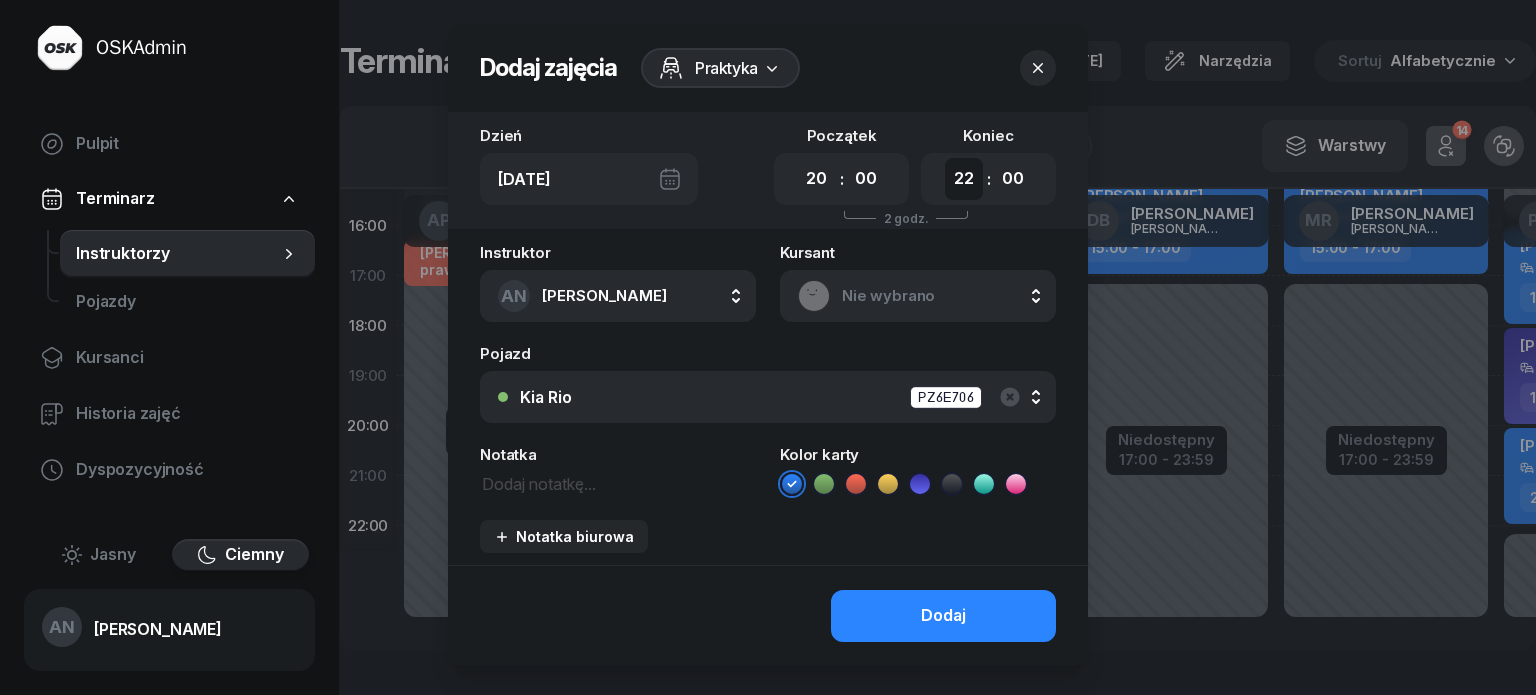 select on "21" 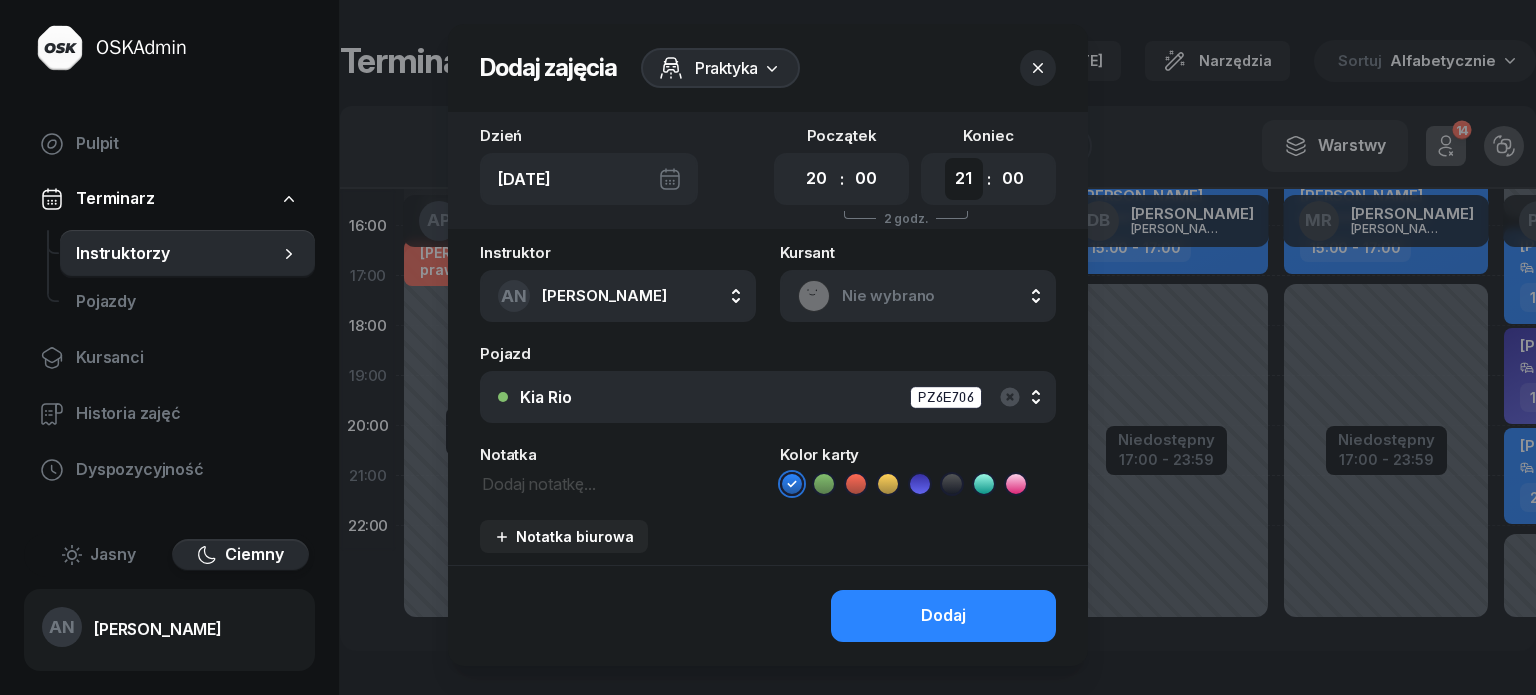 click on "00 01 02 03 04 05 06 07 08 09 10 11 12 13 14 15 16 17 18 19 20 21 22 23" at bounding box center [964, 179] 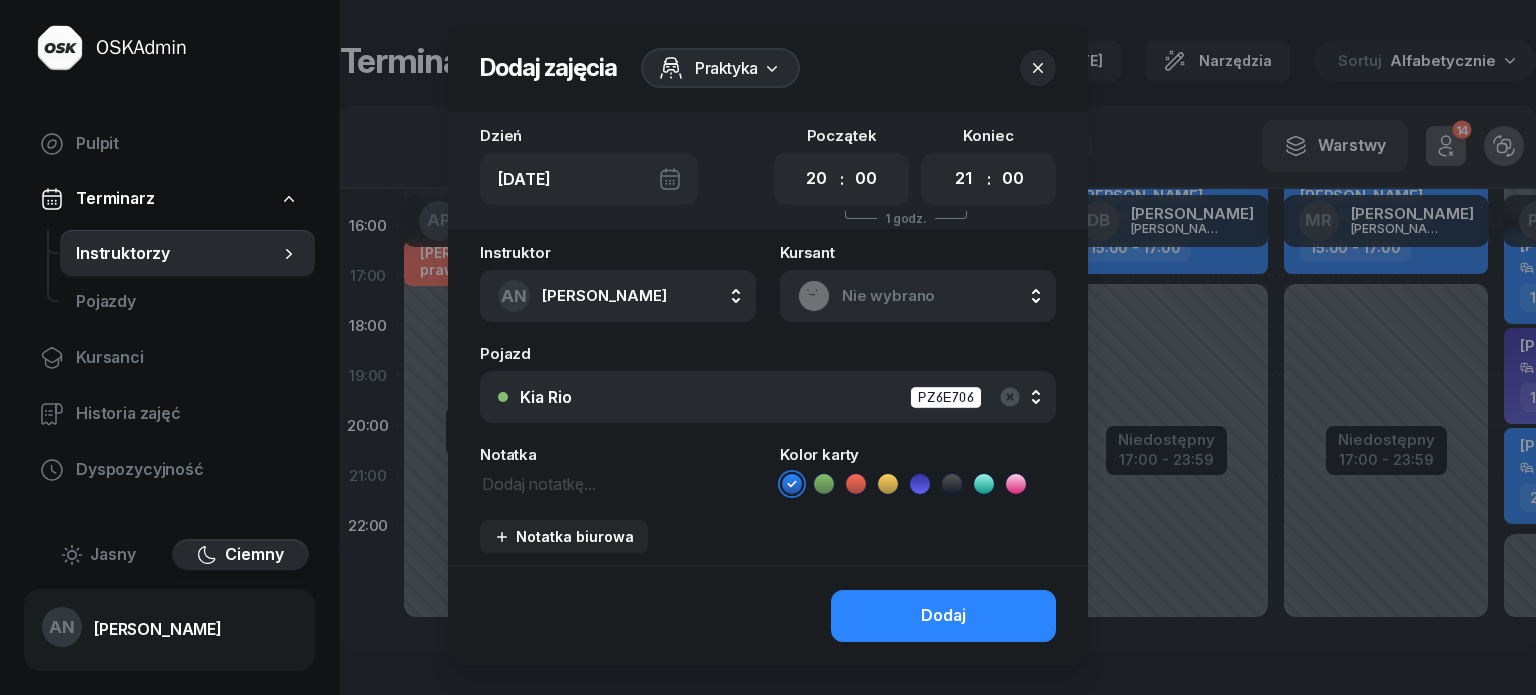 click on "Nie wybrano" at bounding box center [940, 296] 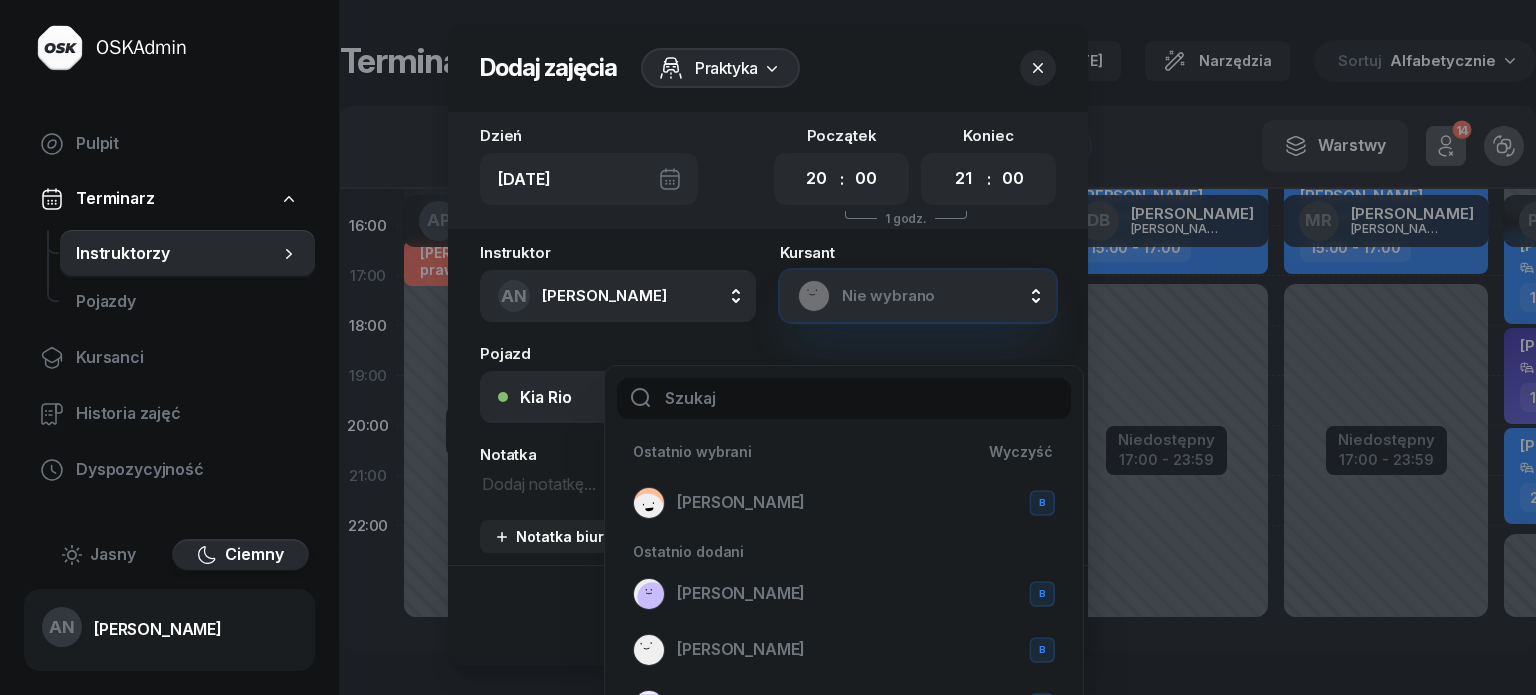 click on "Nie wybrano" at bounding box center (940, 296) 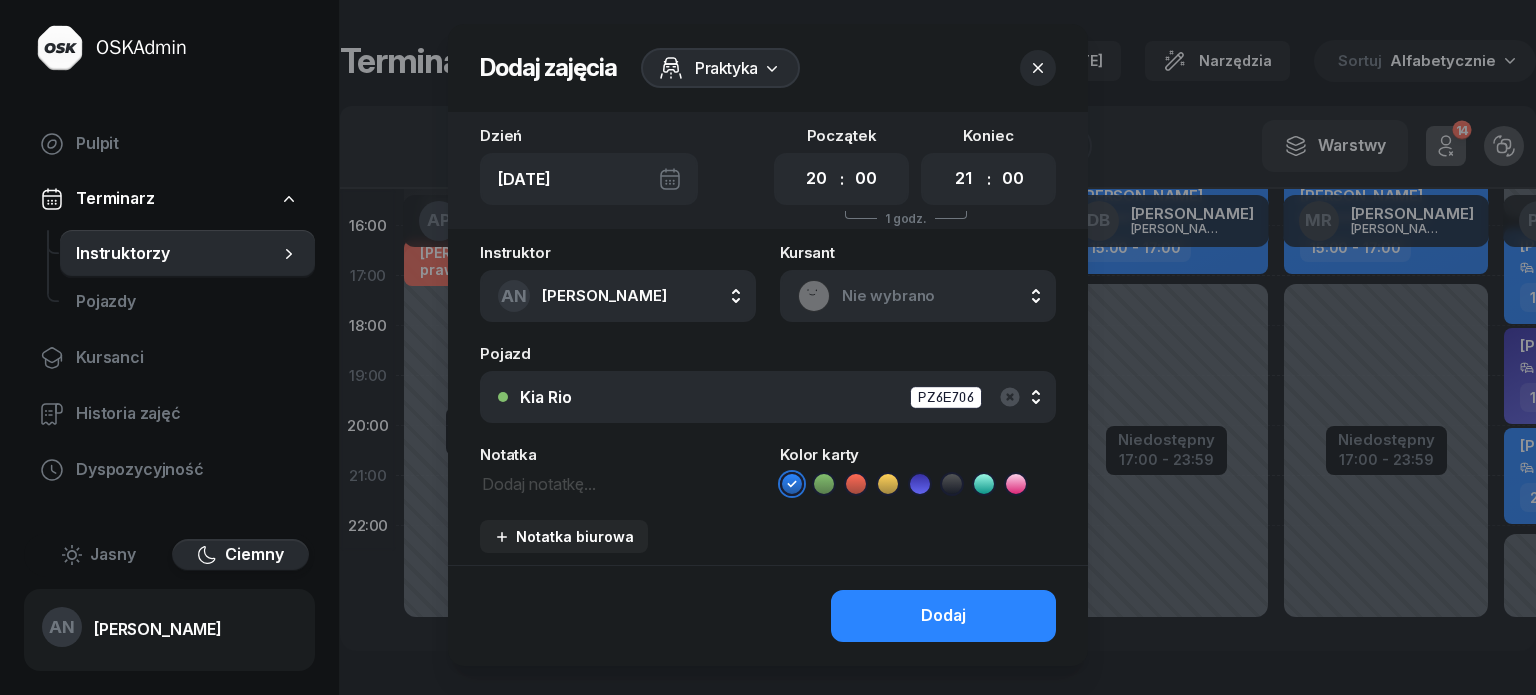 click on "Nie wybrano" at bounding box center [940, 296] 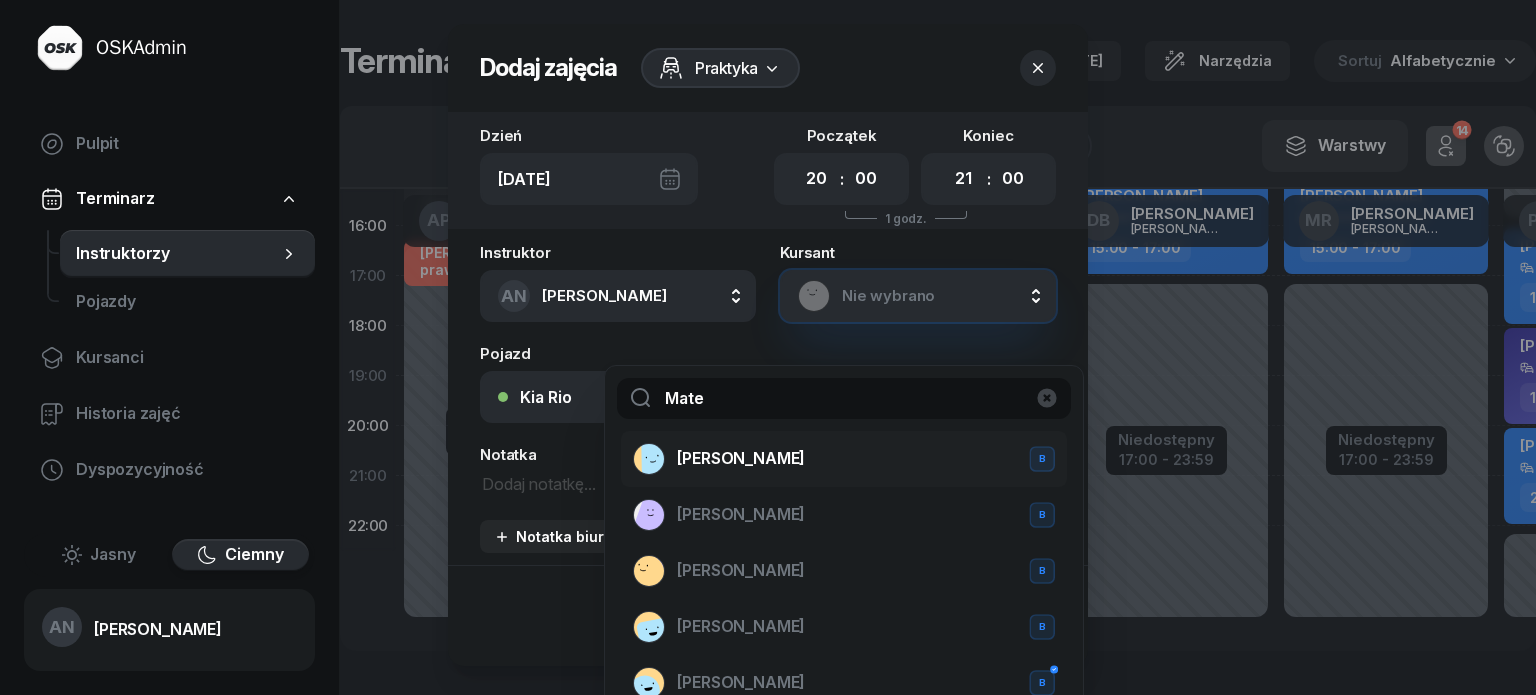 scroll, scrollTop: 0, scrollLeft: 0, axis: both 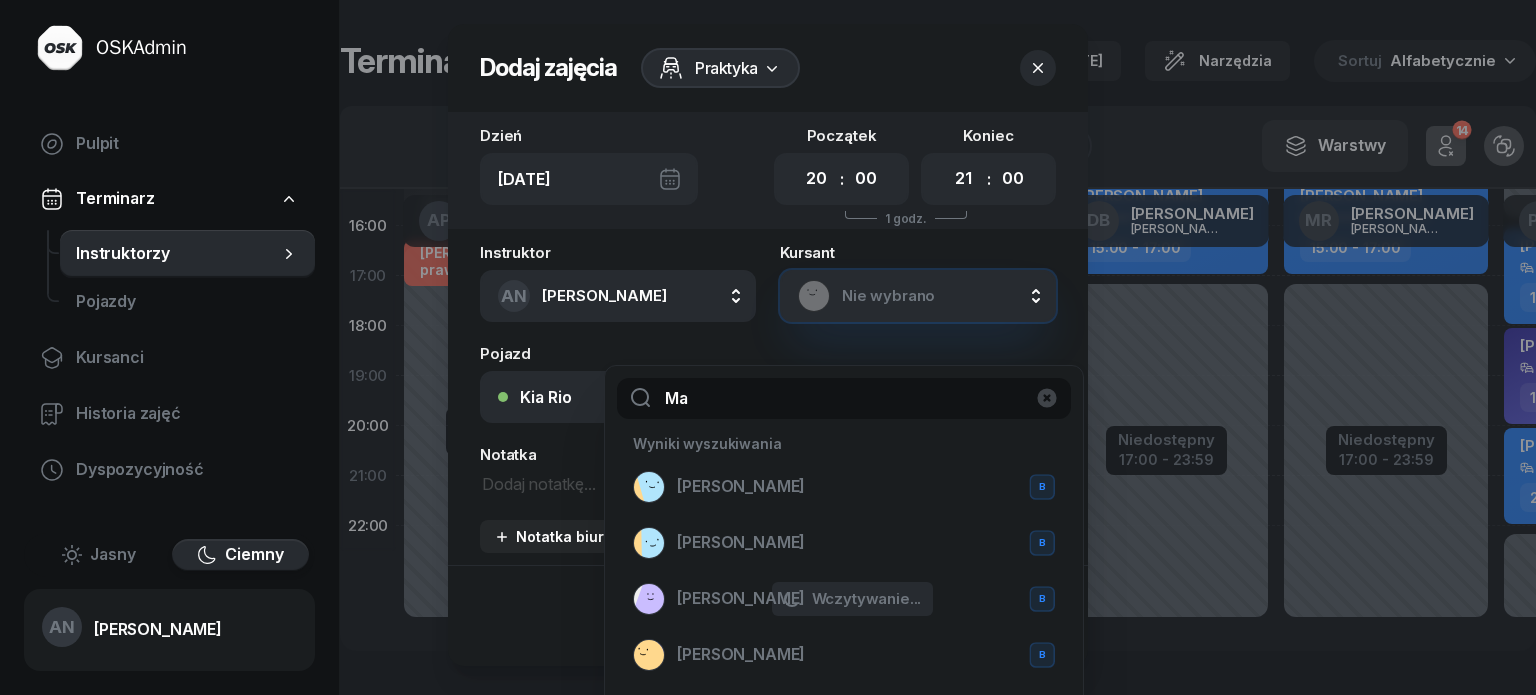 type on "M" 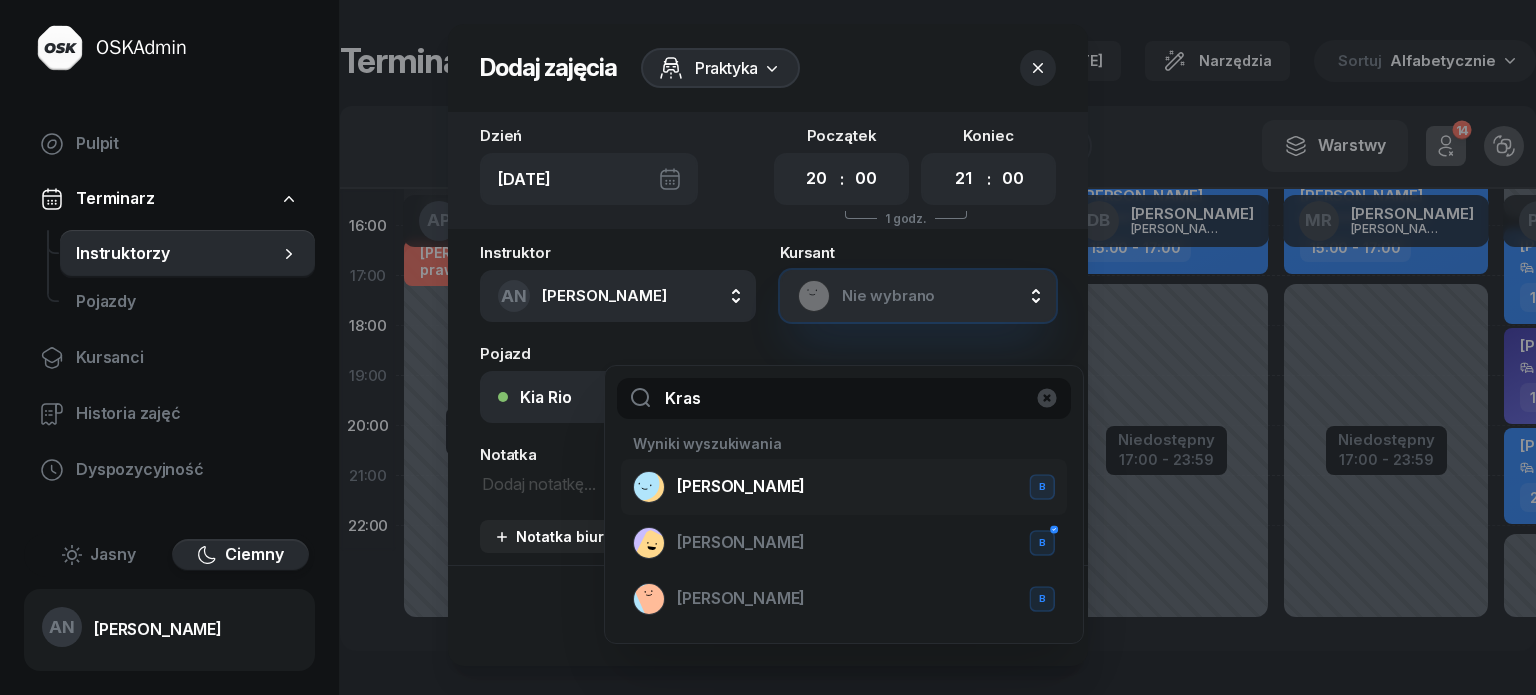 type on "Kras" 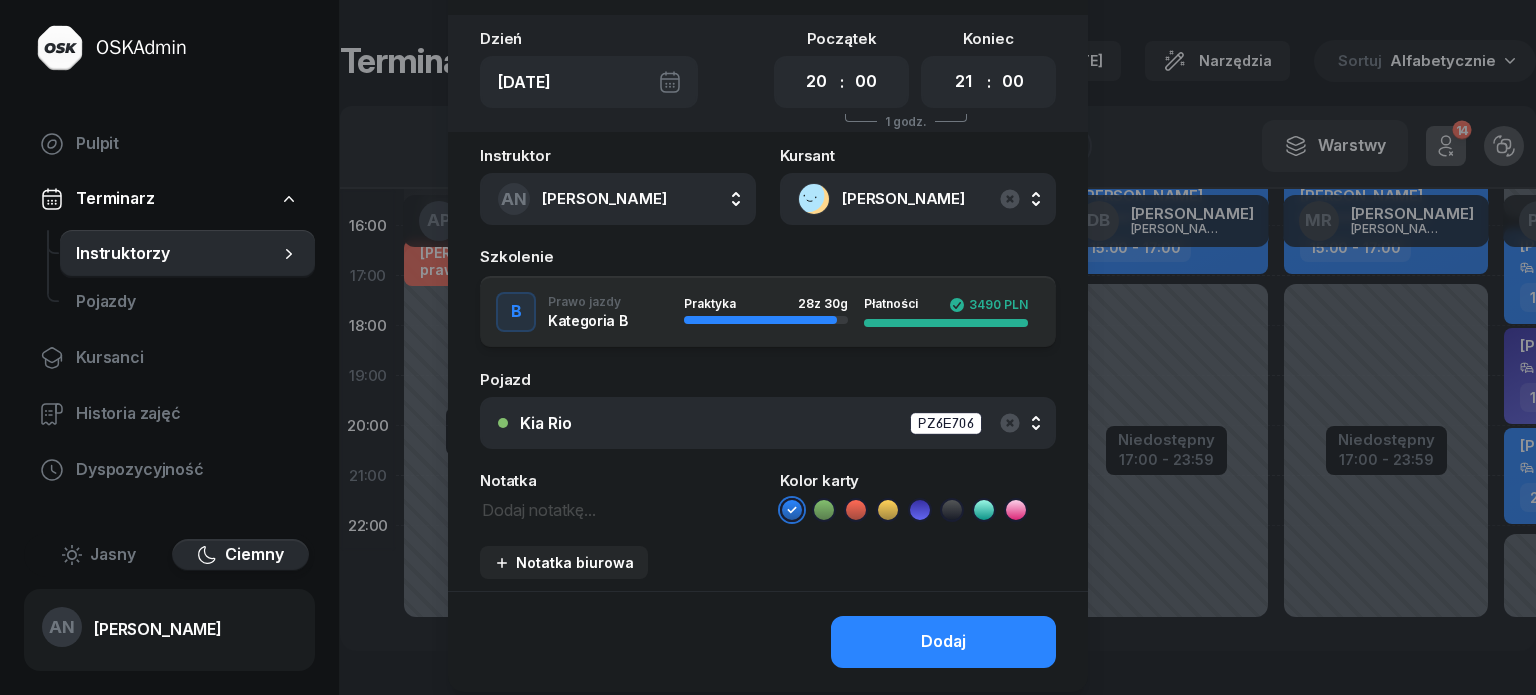 scroll, scrollTop: 100, scrollLeft: 0, axis: vertical 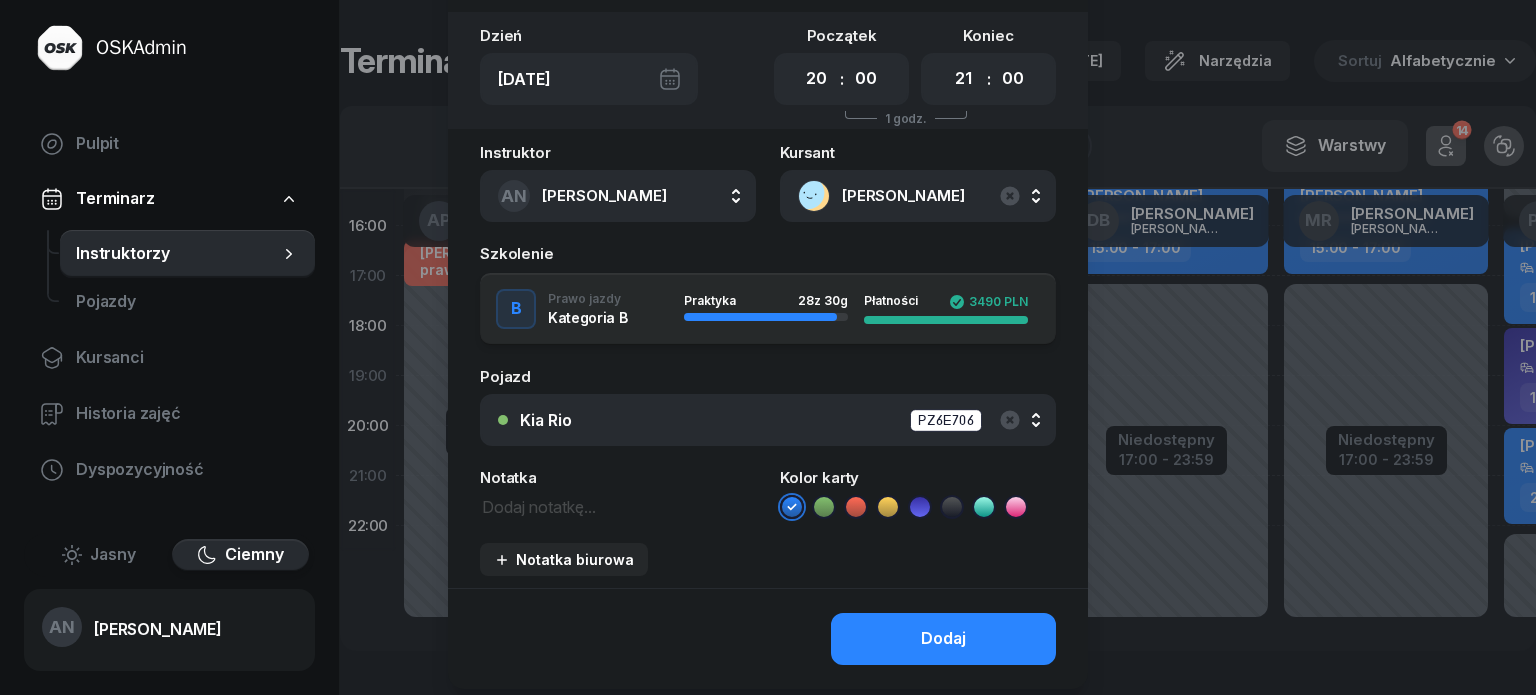 click at bounding box center [618, 506] 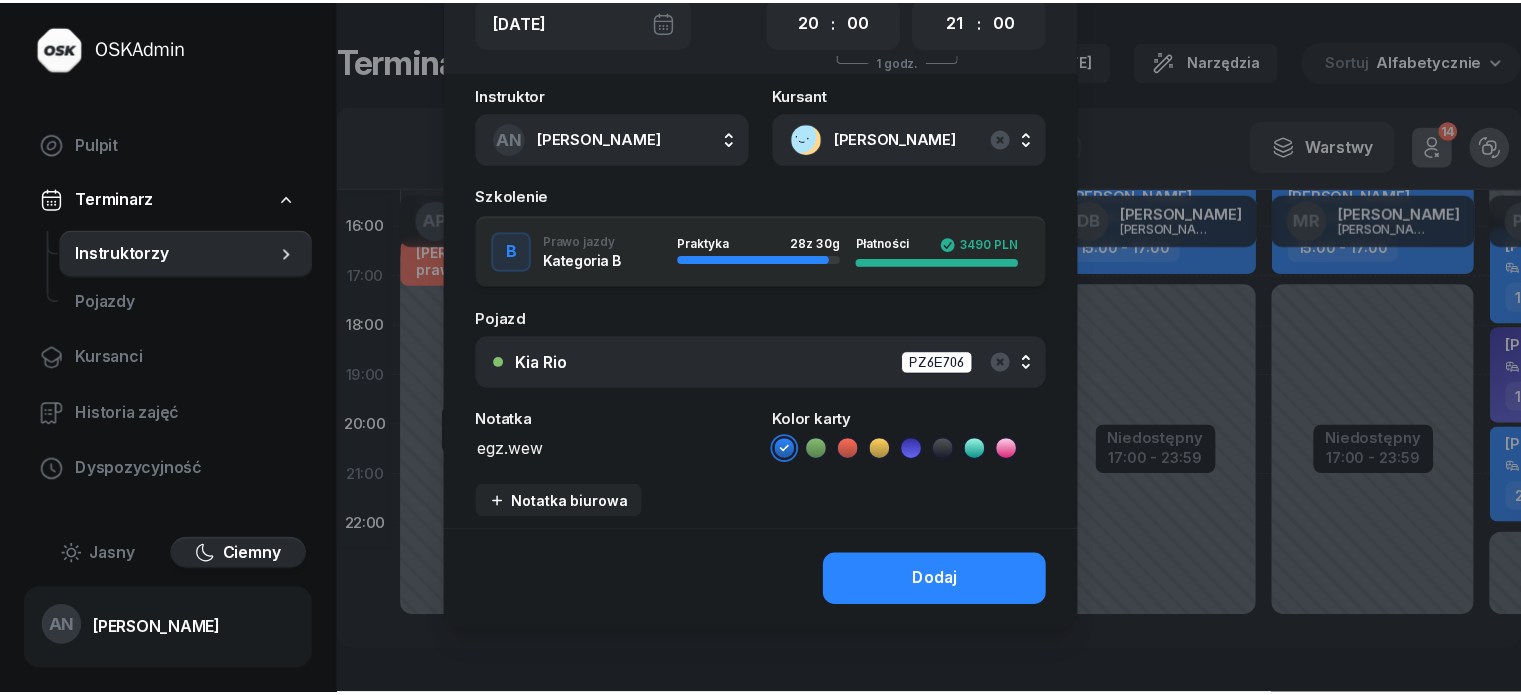 scroll, scrollTop: 239, scrollLeft: 0, axis: vertical 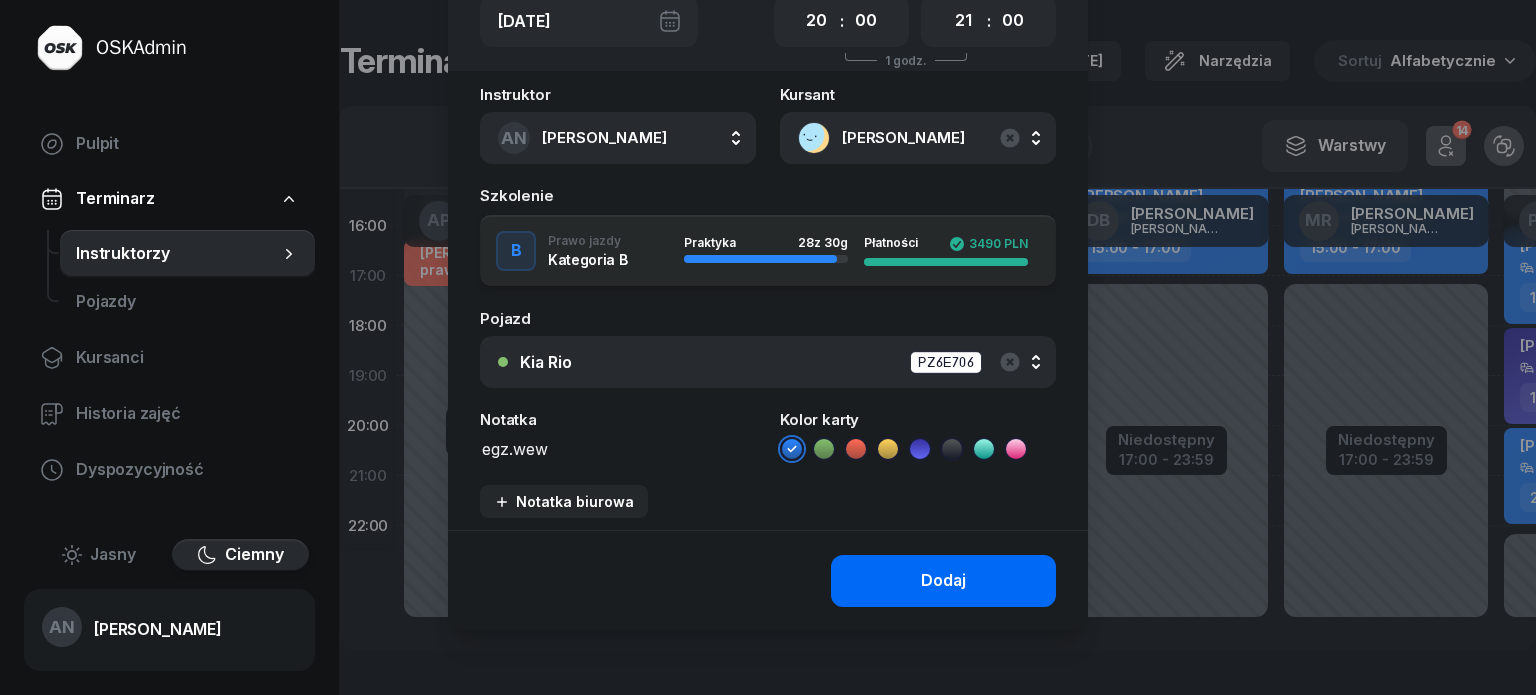 type on "egz.wew" 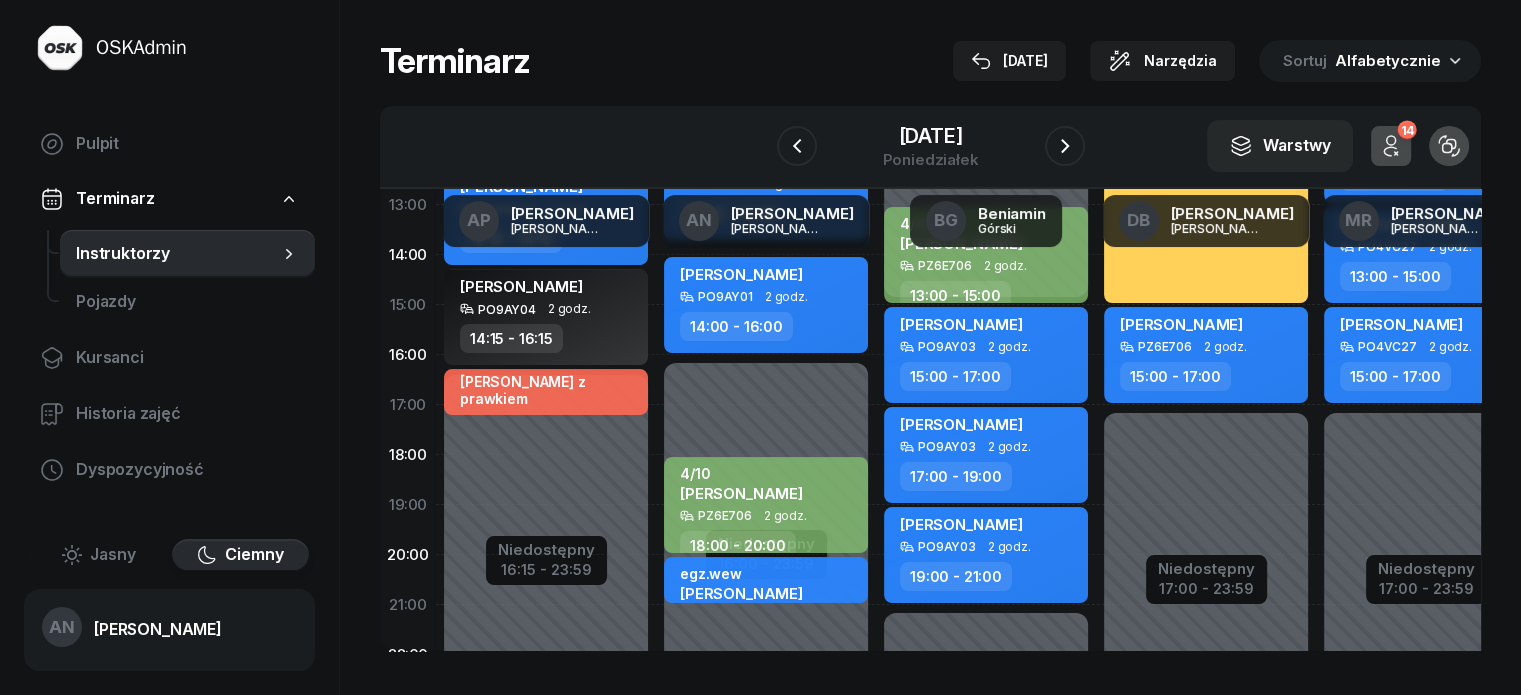 scroll, scrollTop: 365, scrollLeft: 0, axis: vertical 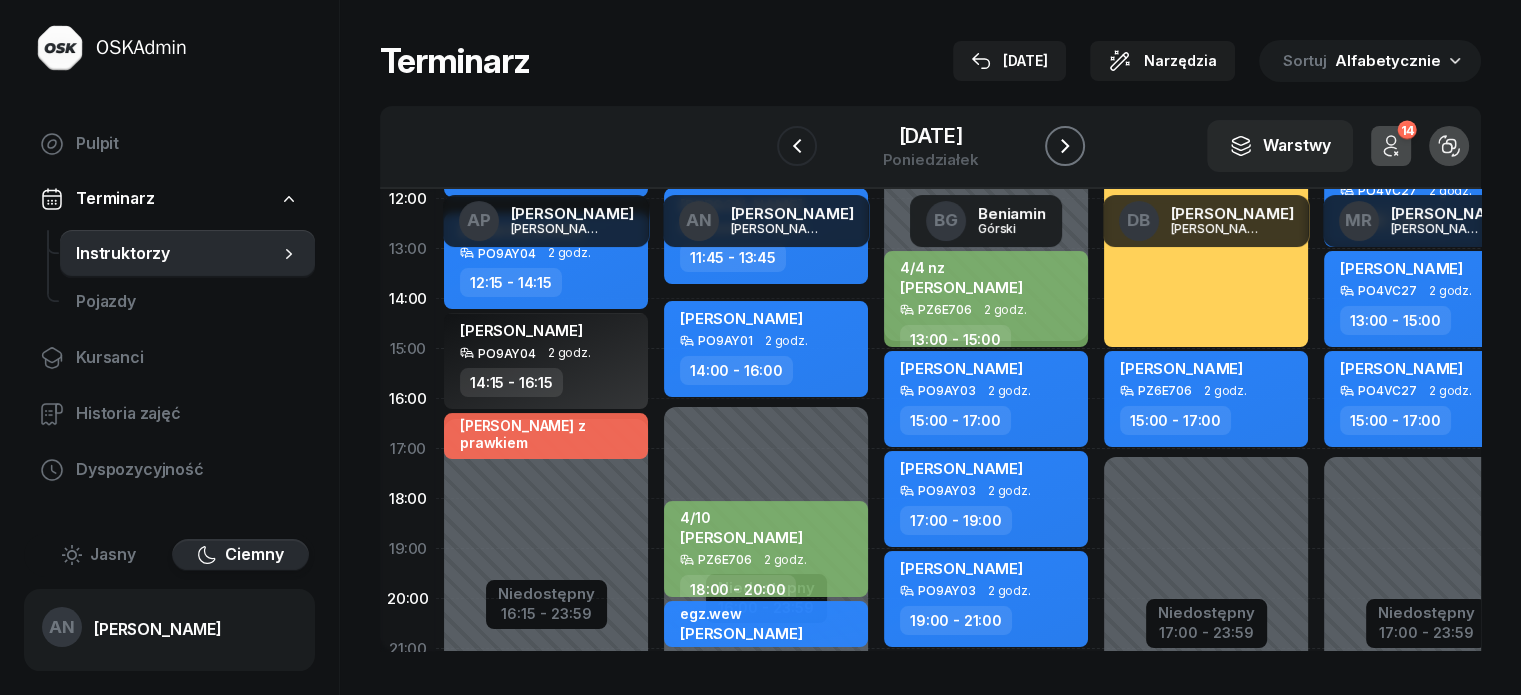 click 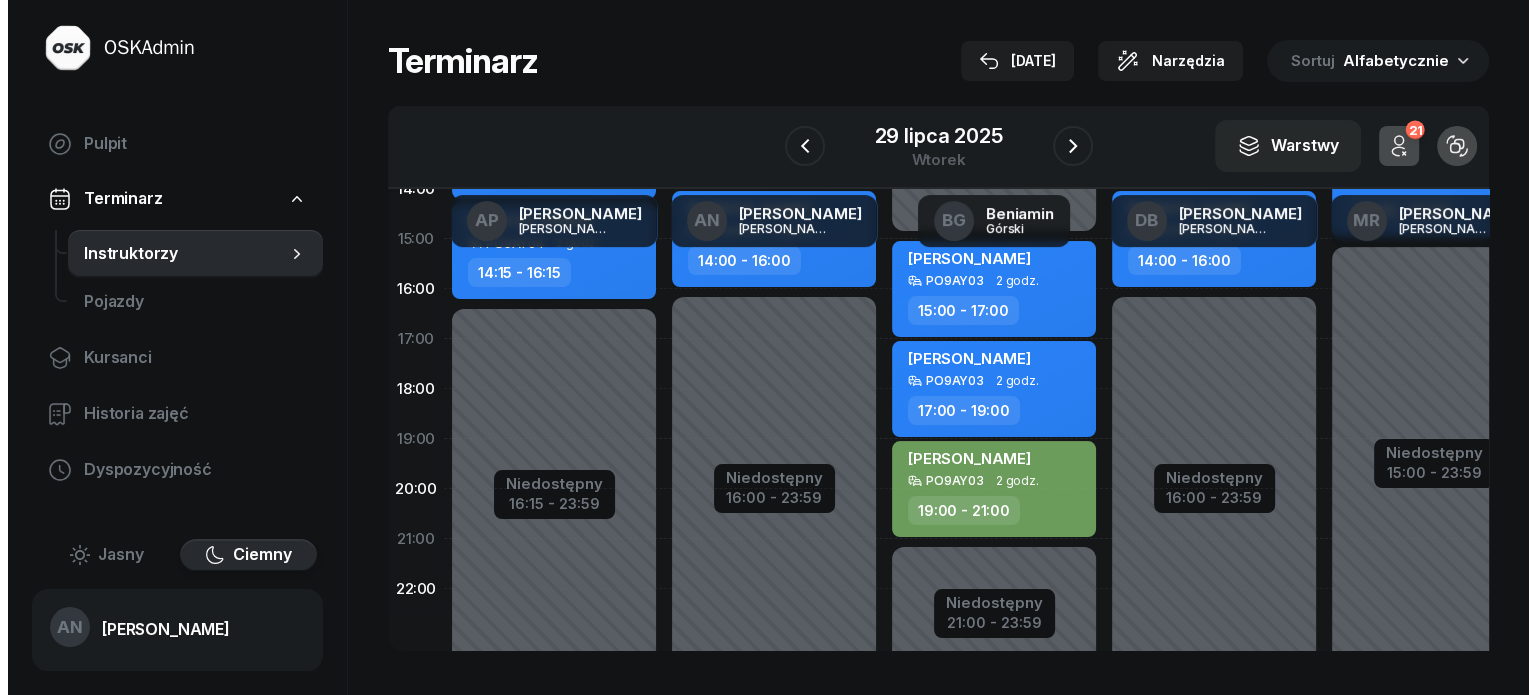 scroll, scrollTop: 565, scrollLeft: 0, axis: vertical 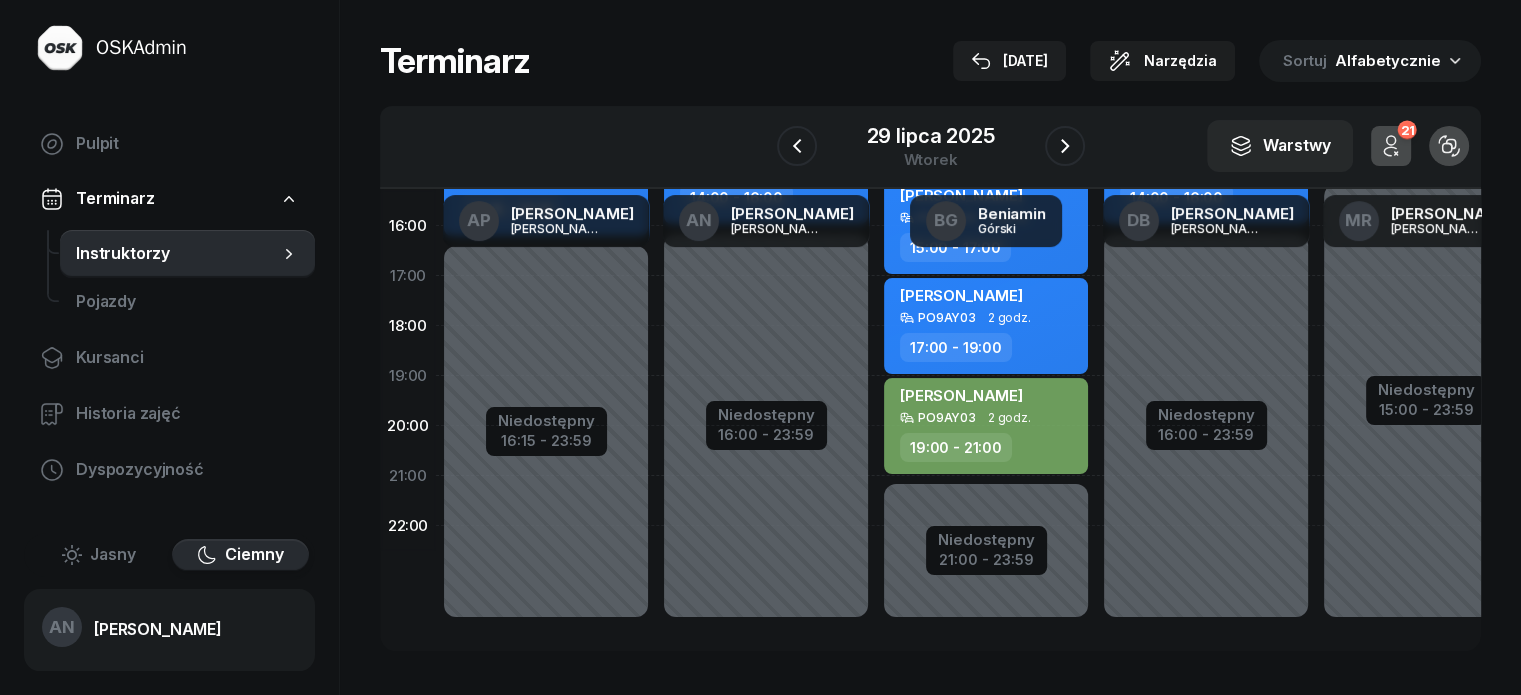 click on "Niedostępny 00:00 - 07:00 Niedostępny 16:00 - 23:59 [PERSON_NAME]  PO9AY01 2 godz. 07:00 - 09:00 my odwołaliśmy [PERSON_NAME]  PO9AY01 2 godz. 07:00 - 09:00 [PERSON_NAME]  PO9AY01 2 godz. 09:30 - 11:30 kursant odwołał [PERSON_NAME]  PO9AY01 2 godz. 11:45 - 13:45 [PERSON_NAME]  PO9AY01 2 godz. 11:45 - 13:45 [PERSON_NAME]  PO9AY01 2 godz. 14:00 - 16:00" 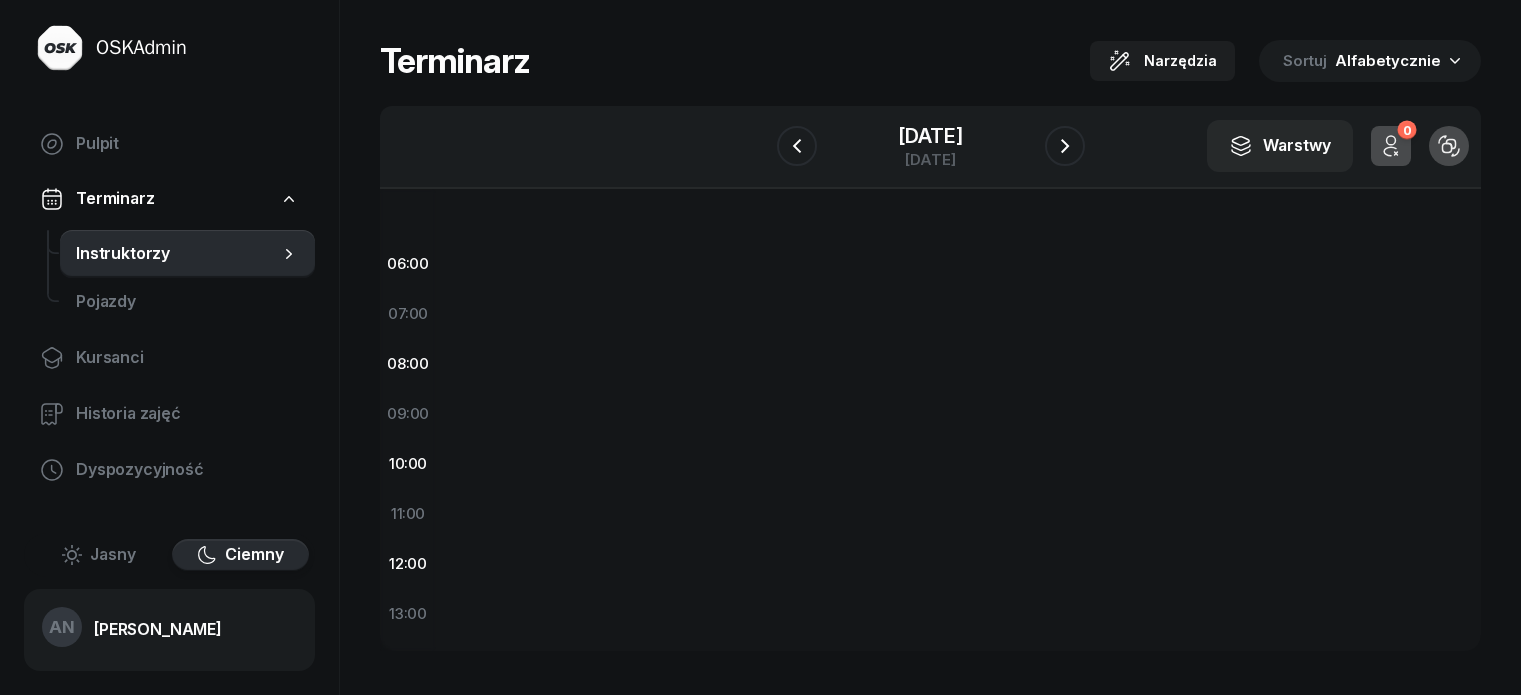 scroll, scrollTop: 0, scrollLeft: 0, axis: both 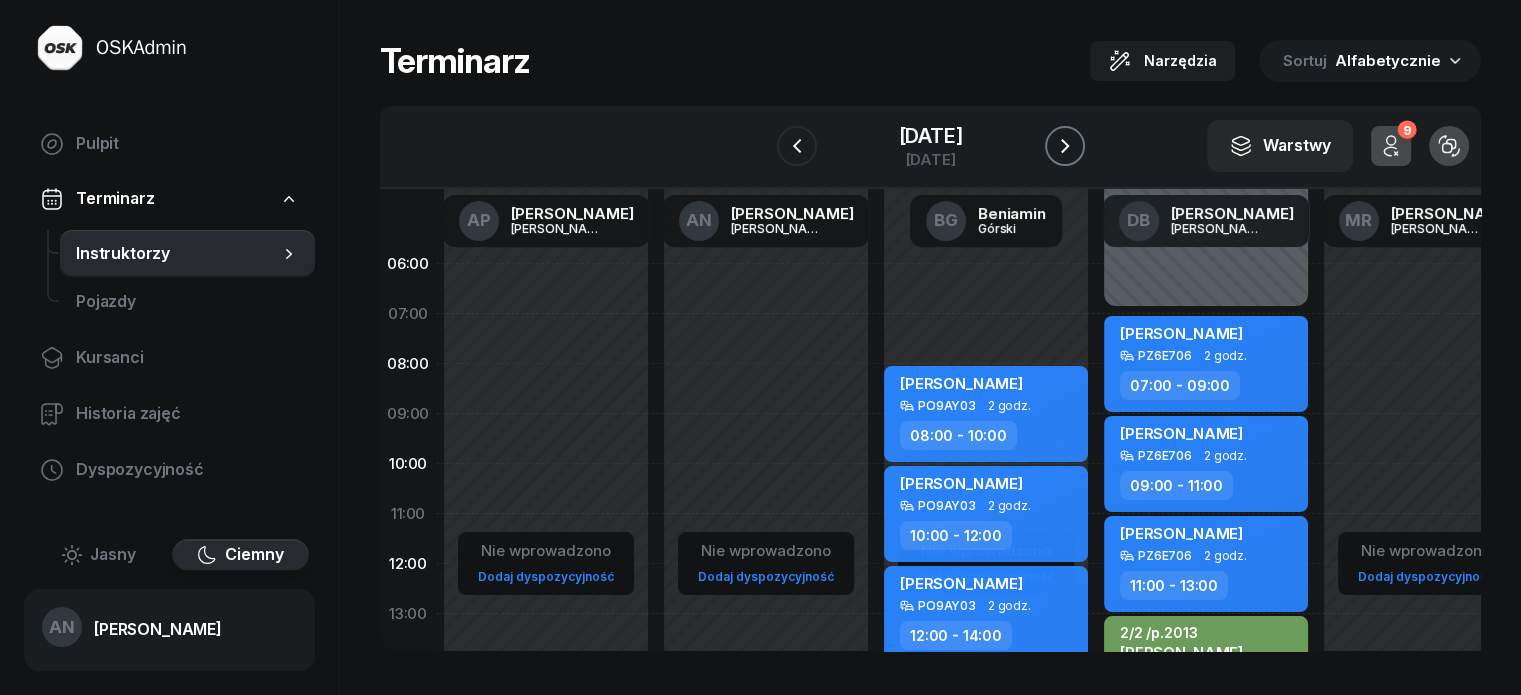 click 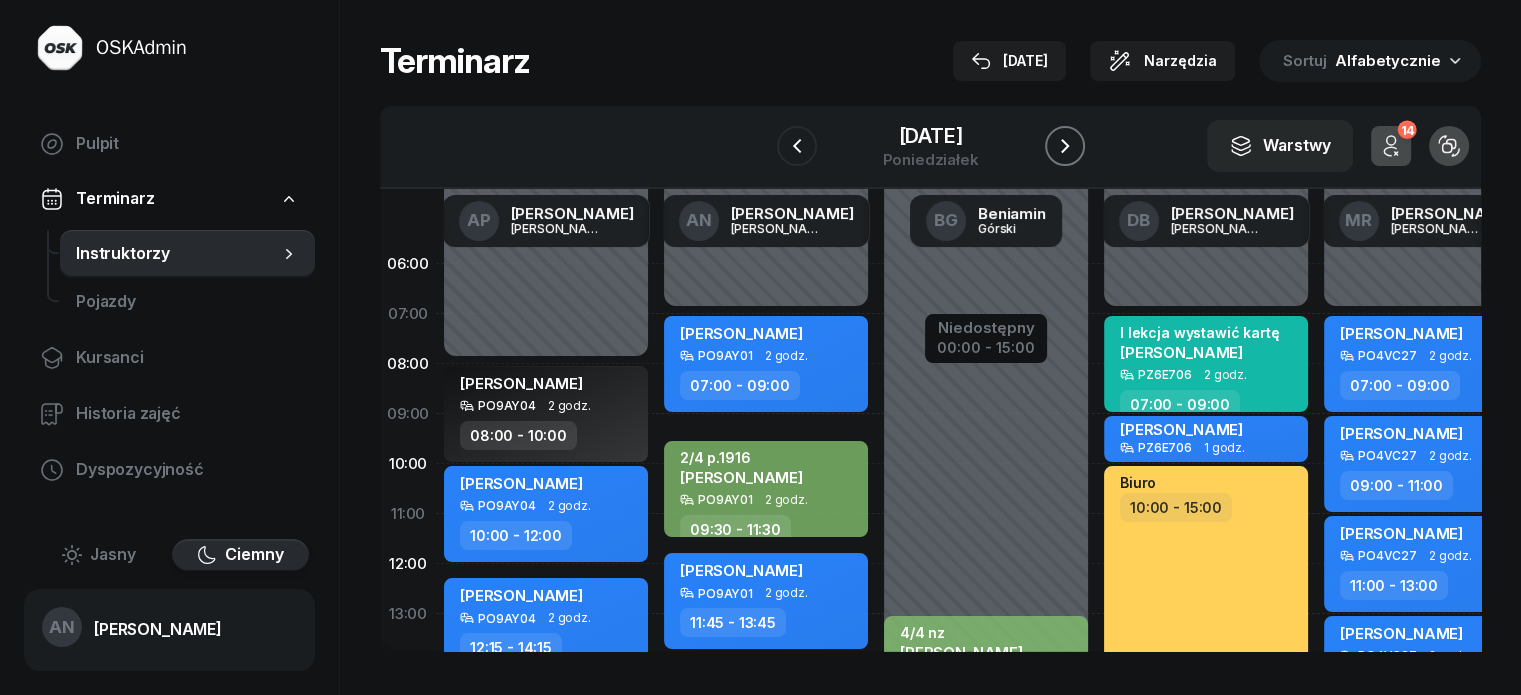 click 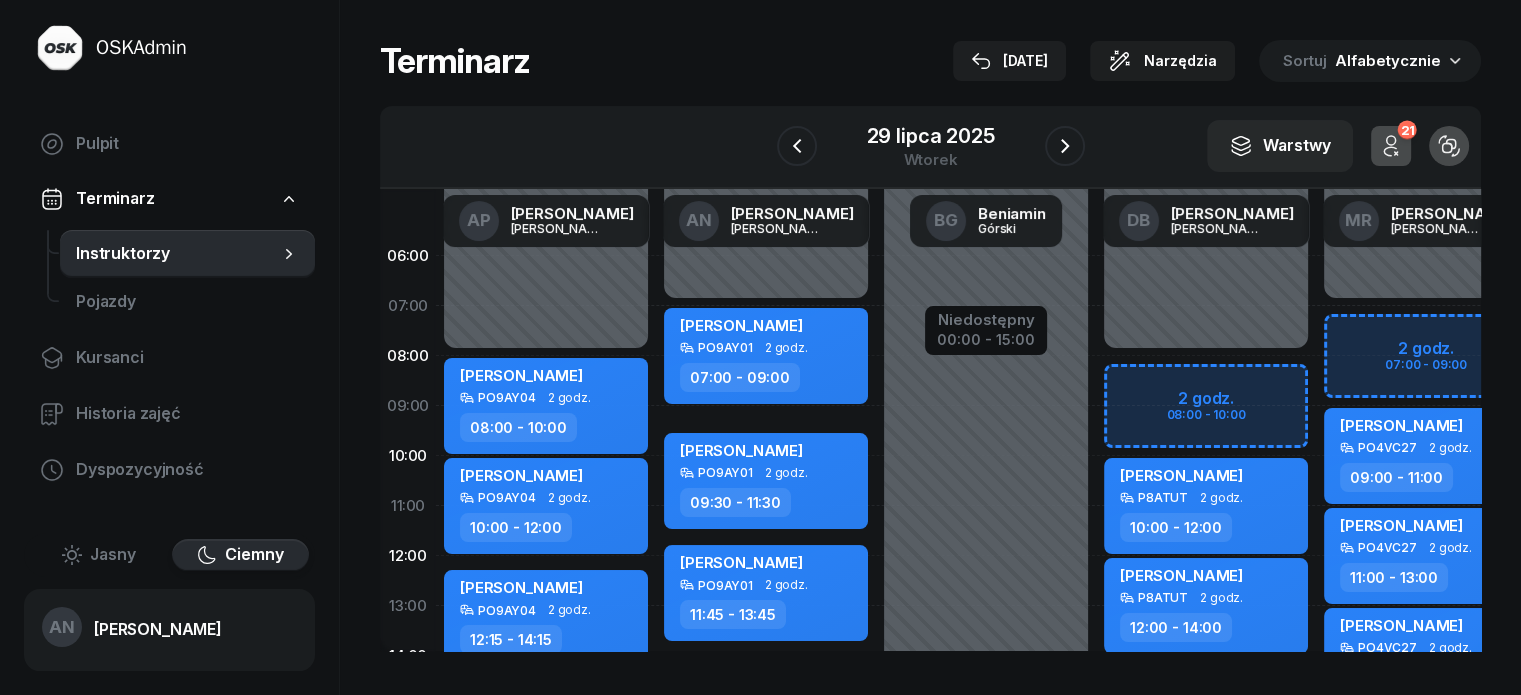 scroll, scrollTop: 0, scrollLeft: 0, axis: both 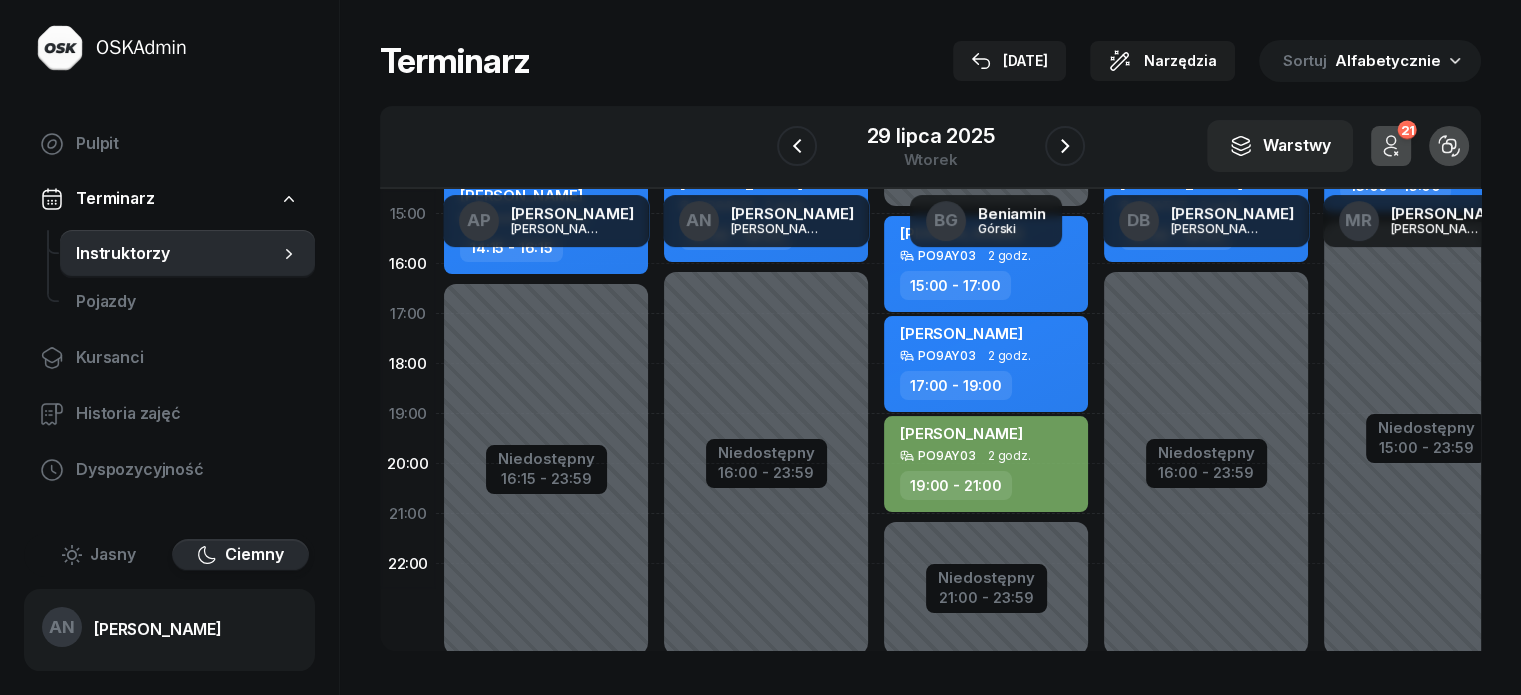 click on "Niedostępny 00:00 - 07:00 Niedostępny 16:00 - 23:59 [PERSON_NAME]  PO9AY01 2 godz. 07:00 - 09:00 my odwołaliśmy [PERSON_NAME]  PO9AY01 2 godz. 07:00 - 09:00 [PERSON_NAME]  PO9AY01 2 godz. 09:30 - 11:30 kursant odwołał [PERSON_NAME]  PO9AY01 2 godz. 11:45 - 13:45 [PERSON_NAME]  PO9AY01 2 godz. 11:45 - 13:45 [PERSON_NAME]  PO9AY01 2 godz. 14:00 - 16:00" 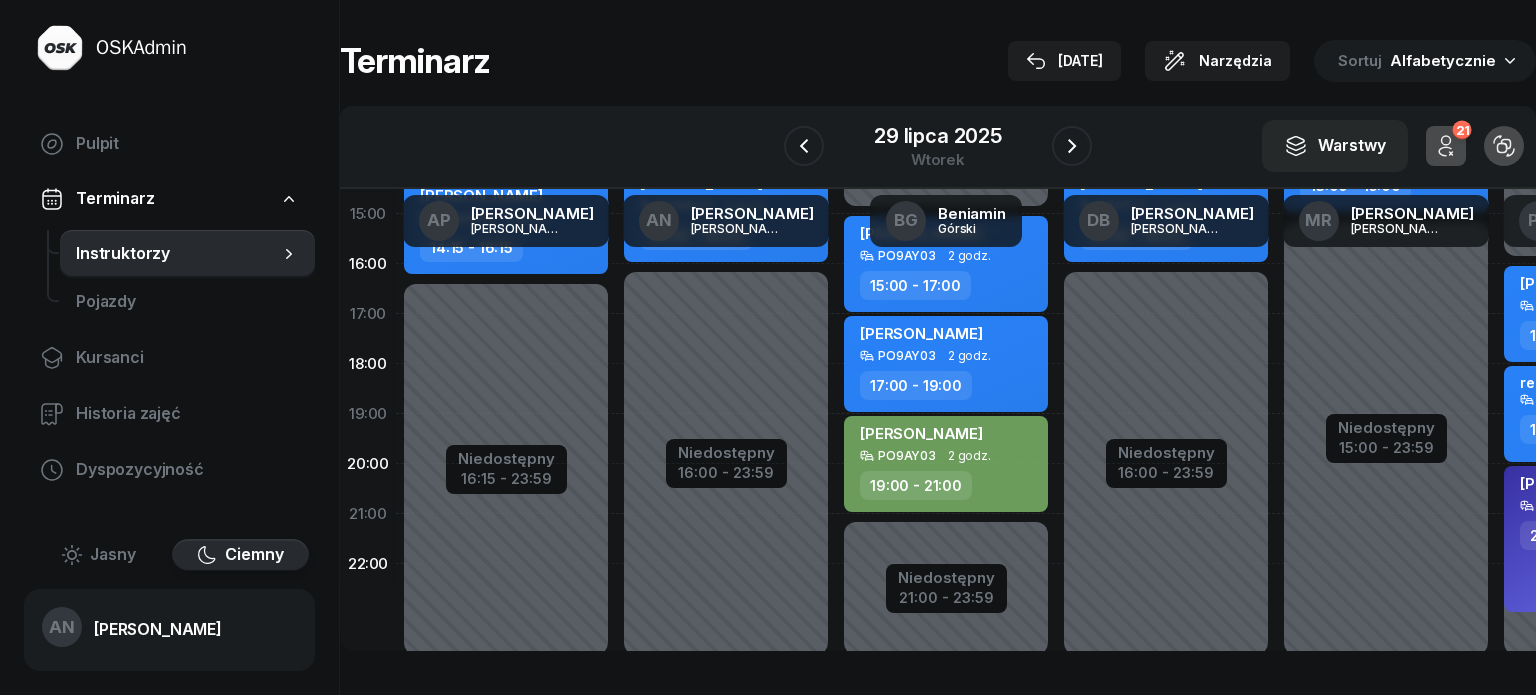 select on "20" 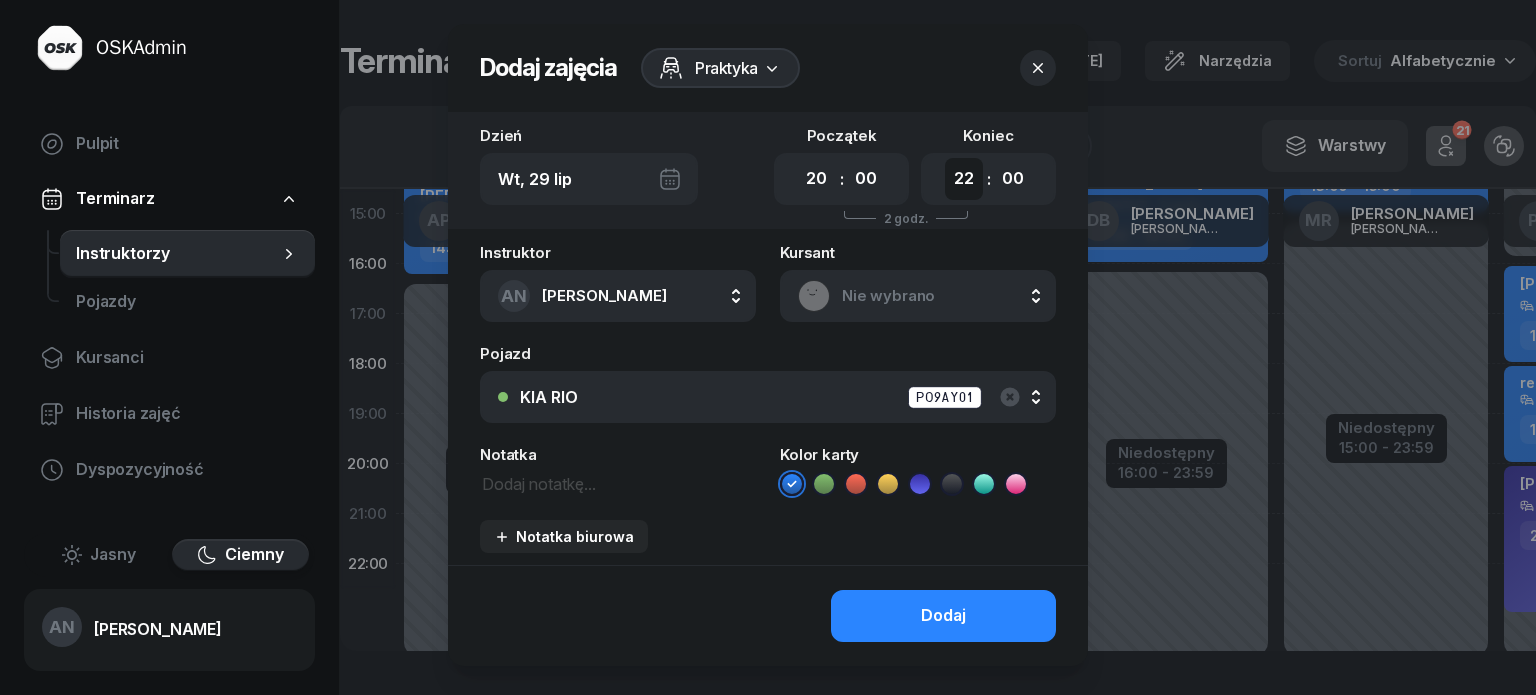 click on "00 01 02 03 04 05 06 07 08 09 10 11 12 13 14 15 16 17 18 19 20 21 22 23" at bounding box center [964, 179] 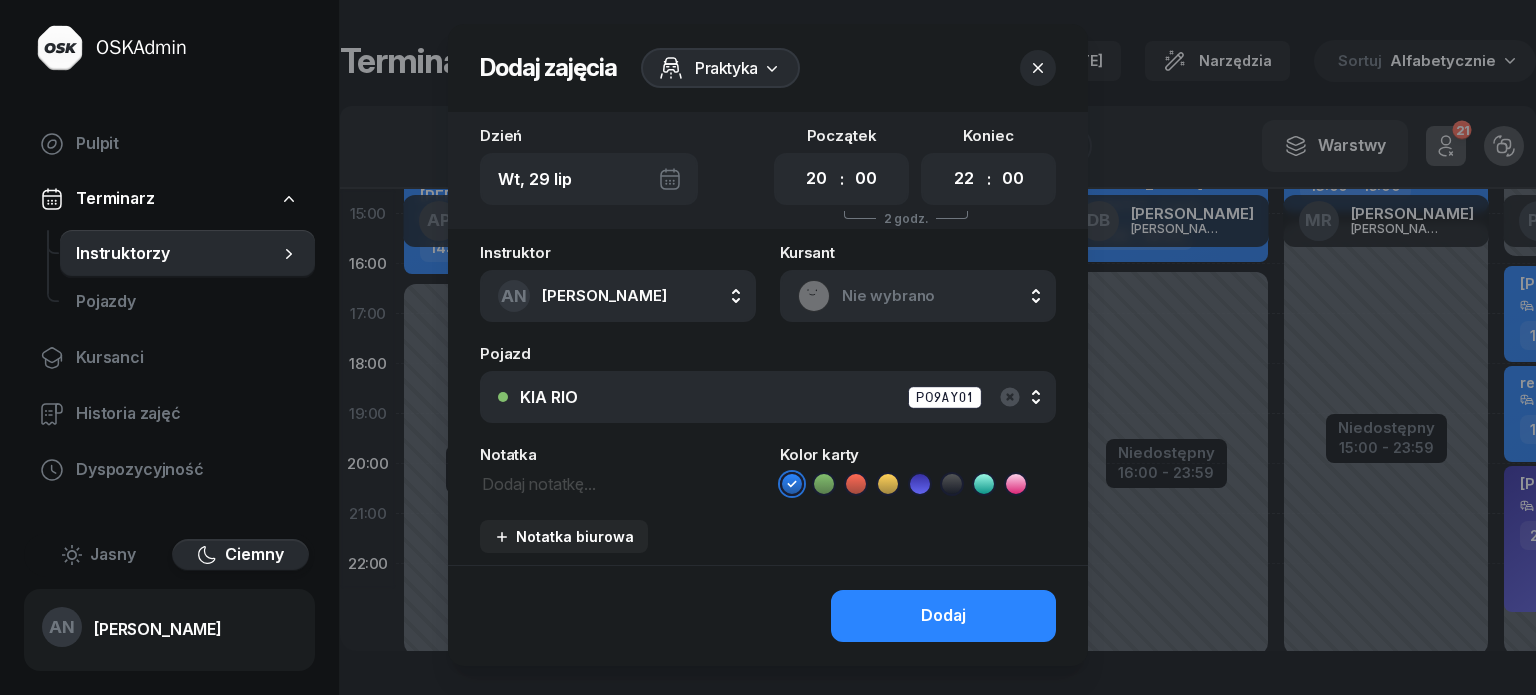 select on "21" 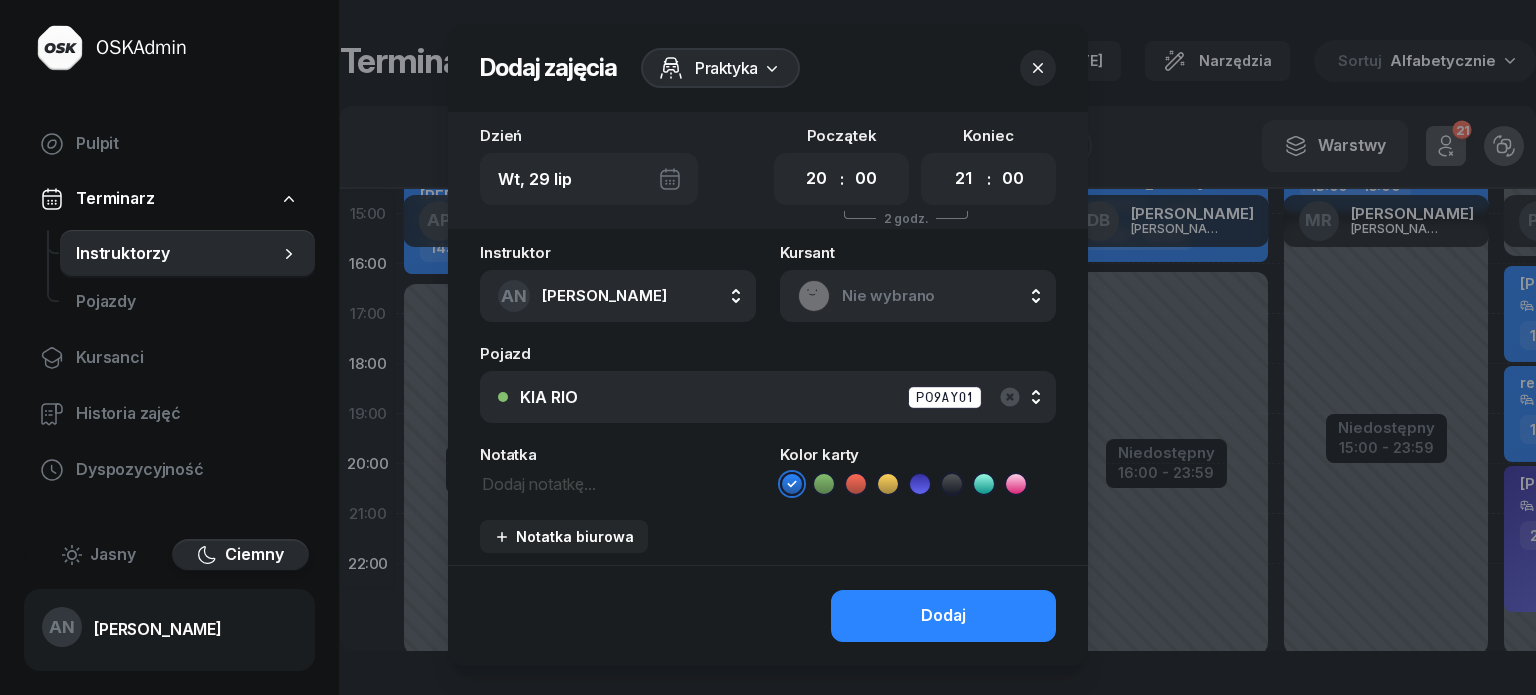 click on "00 01 02 03 04 05 06 07 08 09 10 11 12 13 14 15 16 17 18 19 20 21 22 23" at bounding box center [964, 179] 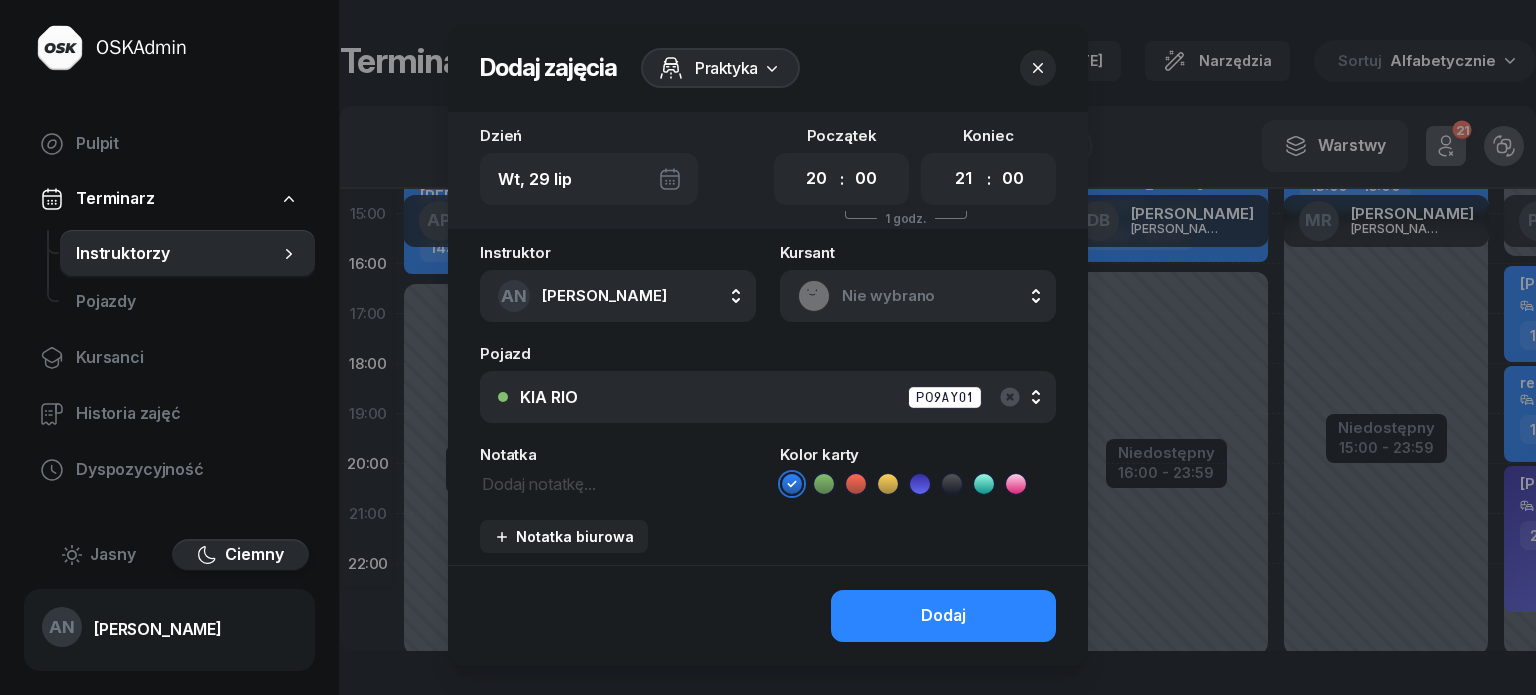click on "Nie wybrano" at bounding box center [940, 296] 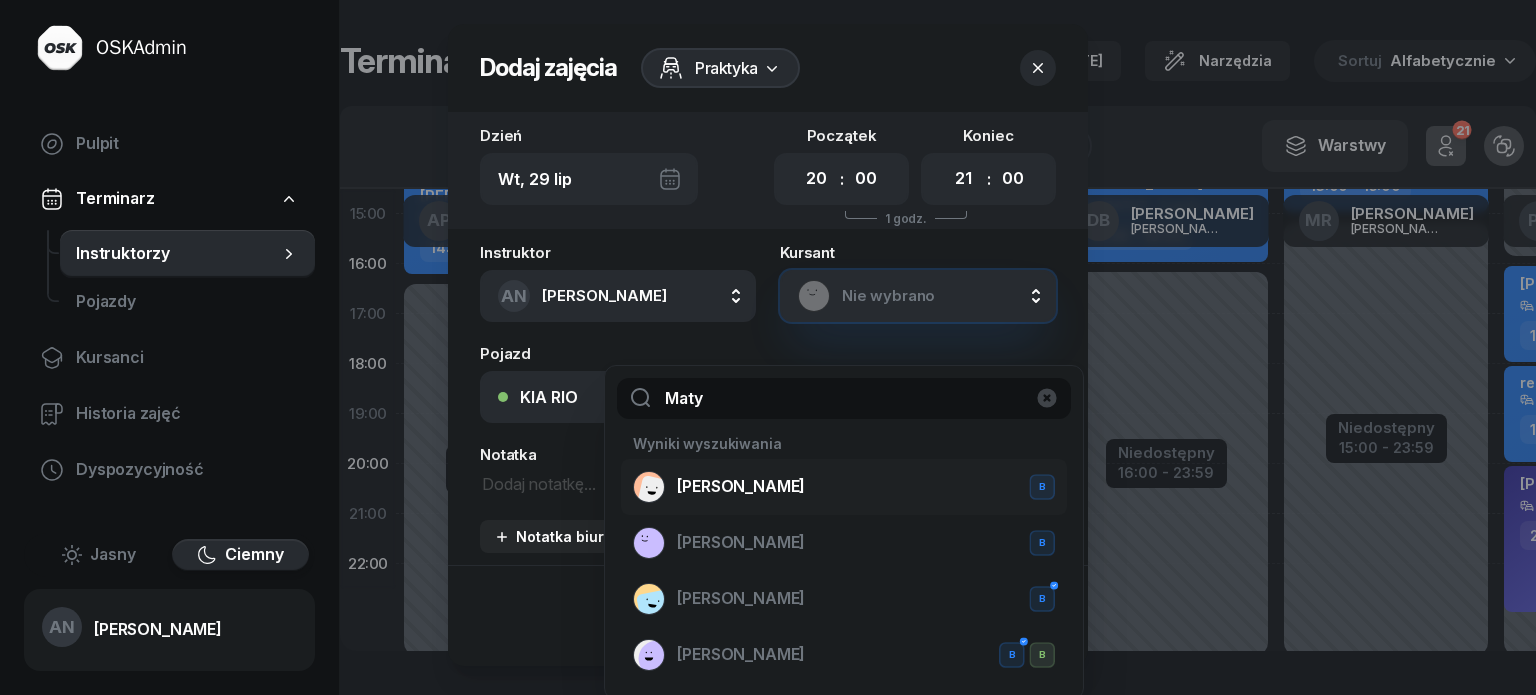 type on "Maty" 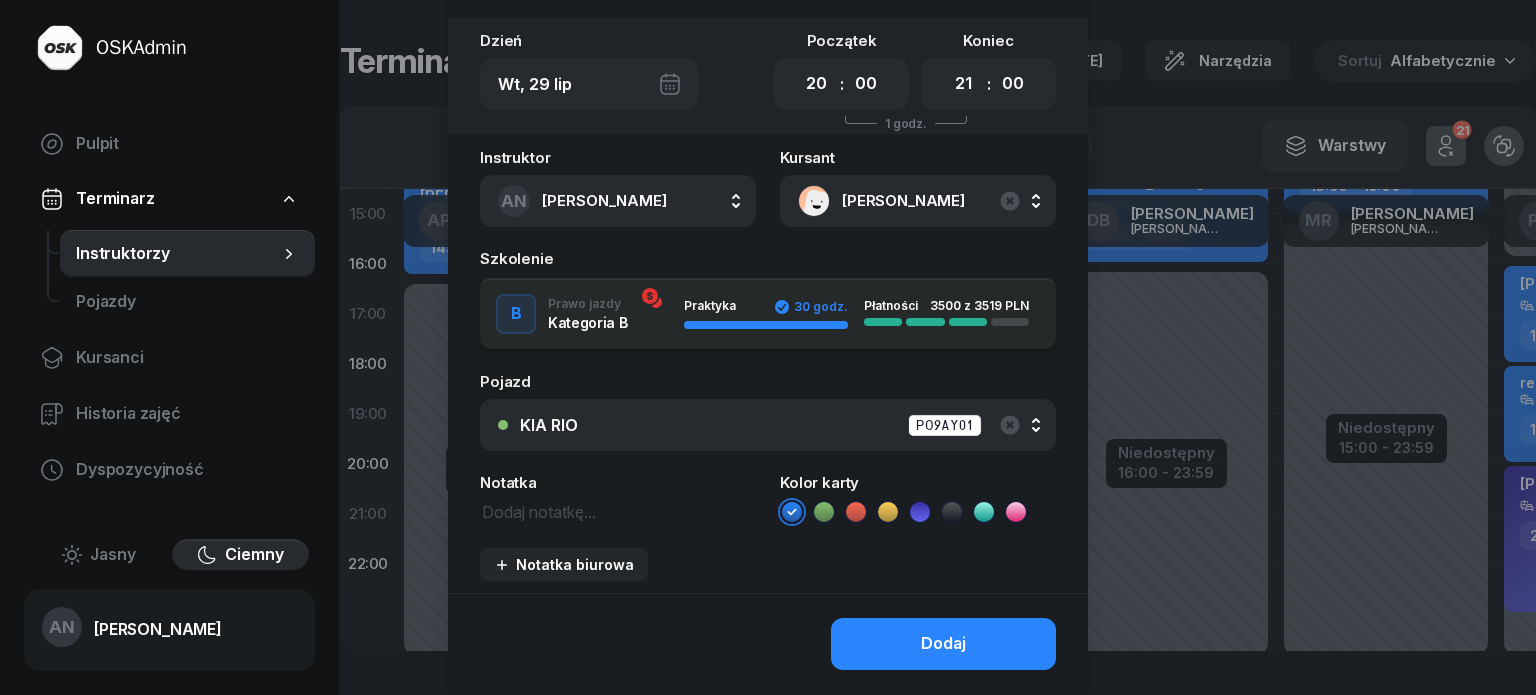 scroll, scrollTop: 100, scrollLeft: 0, axis: vertical 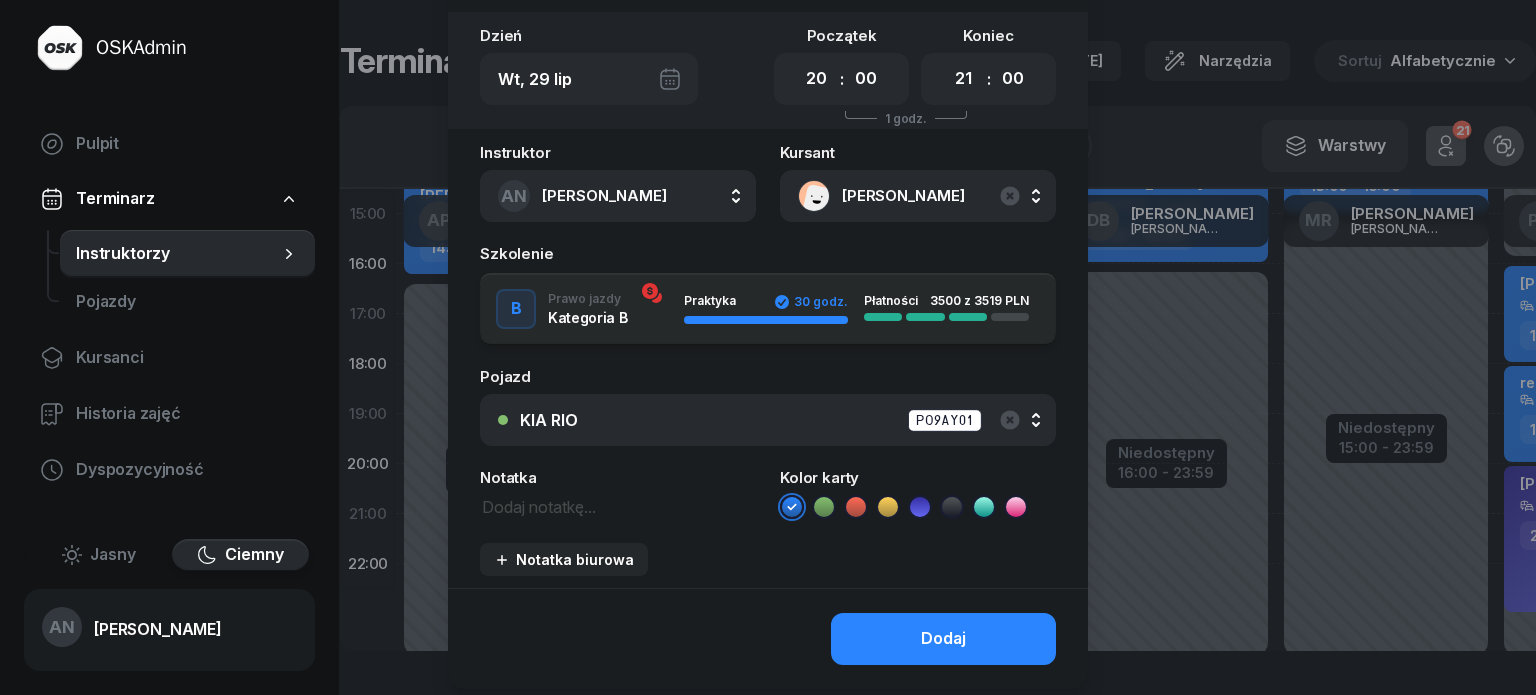 click on "Notatka" at bounding box center (618, 494) 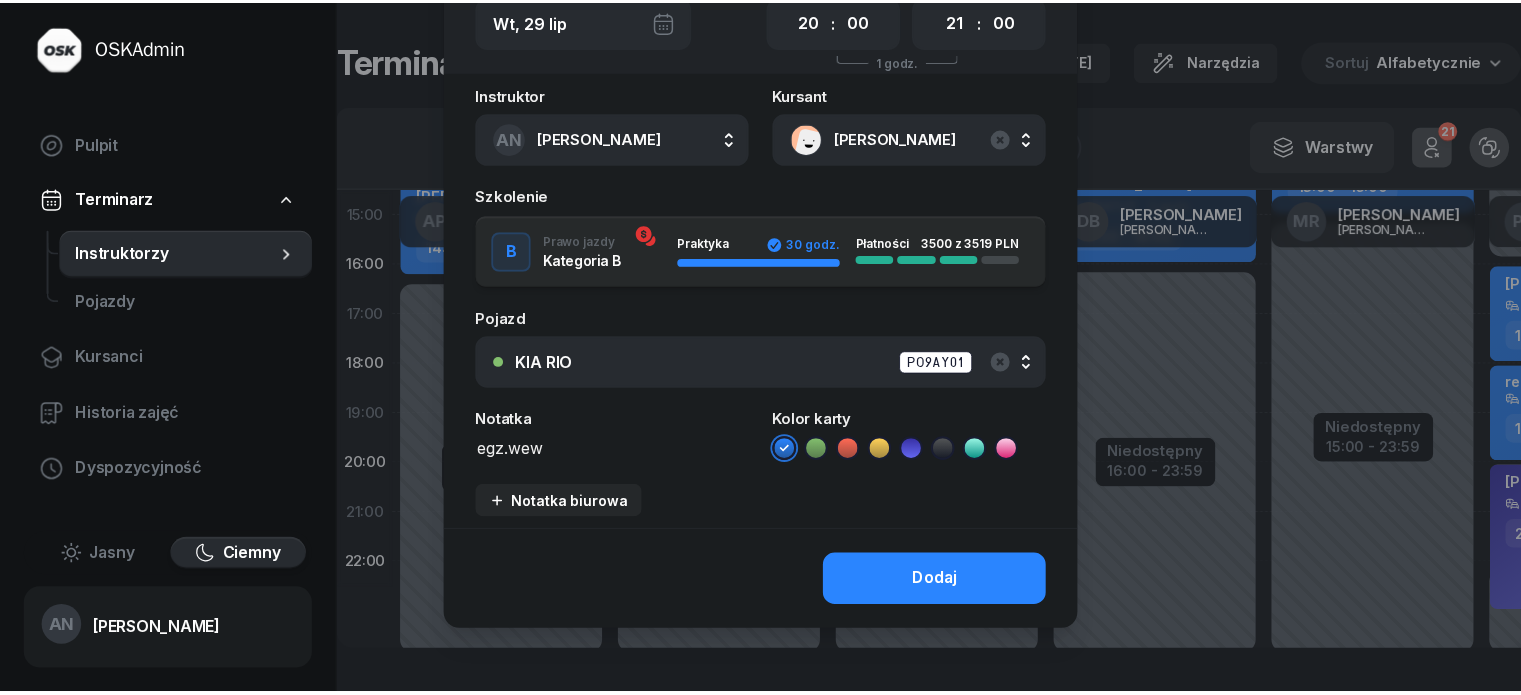 scroll, scrollTop: 239, scrollLeft: 0, axis: vertical 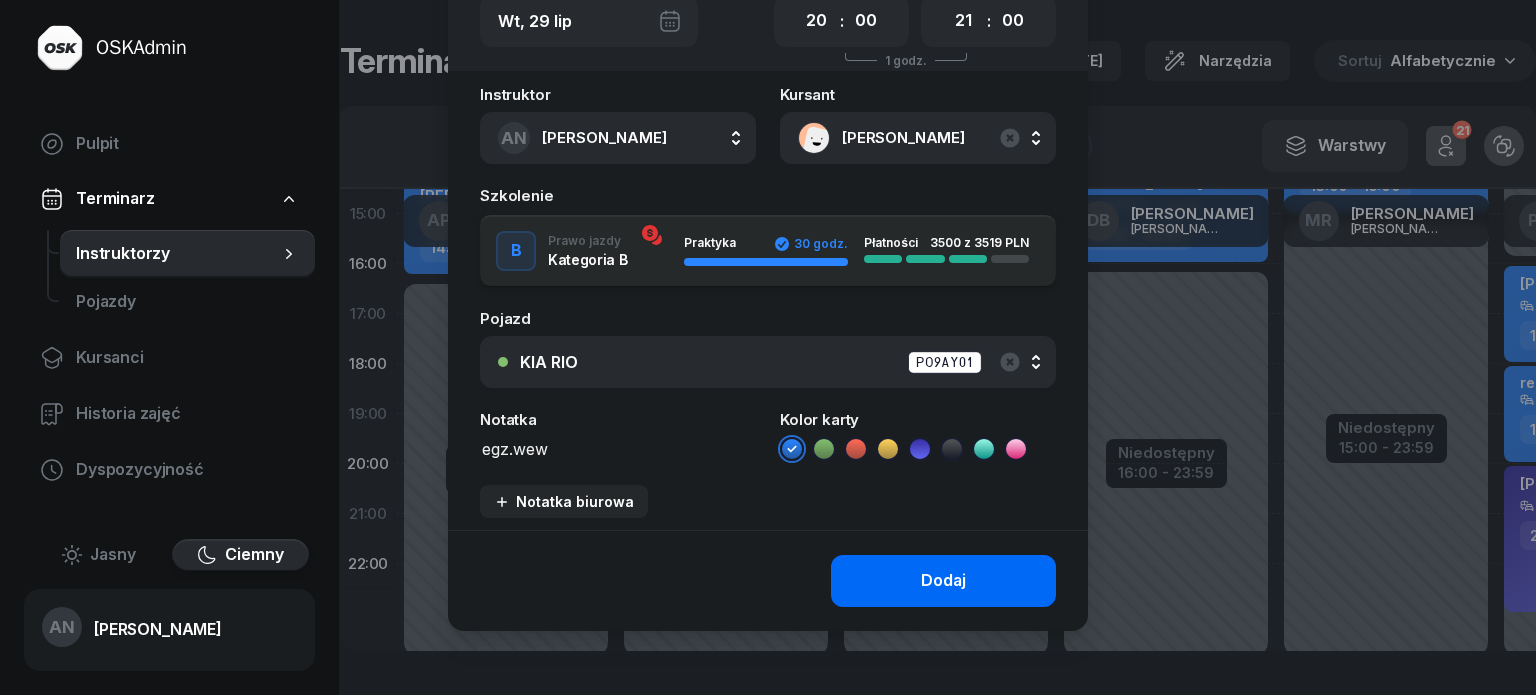 type on "egz.wew" 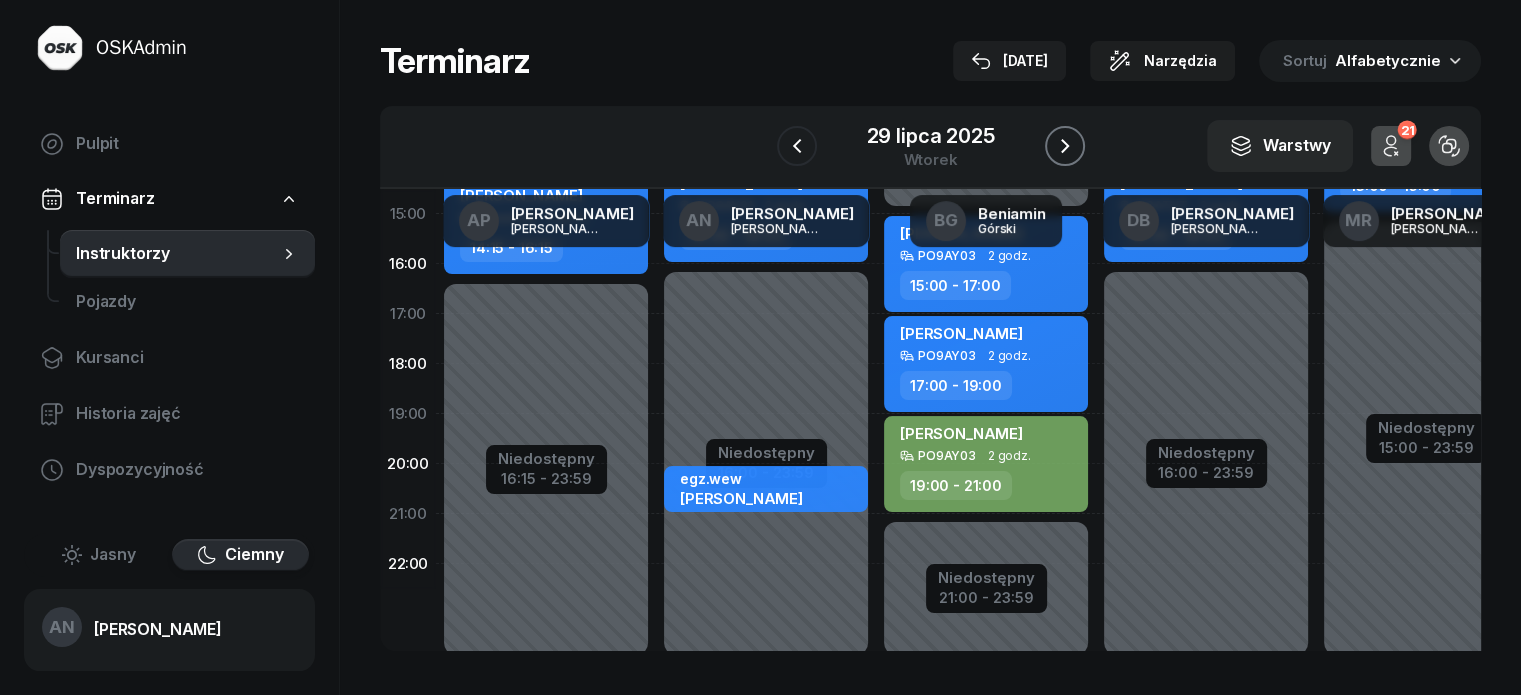 click 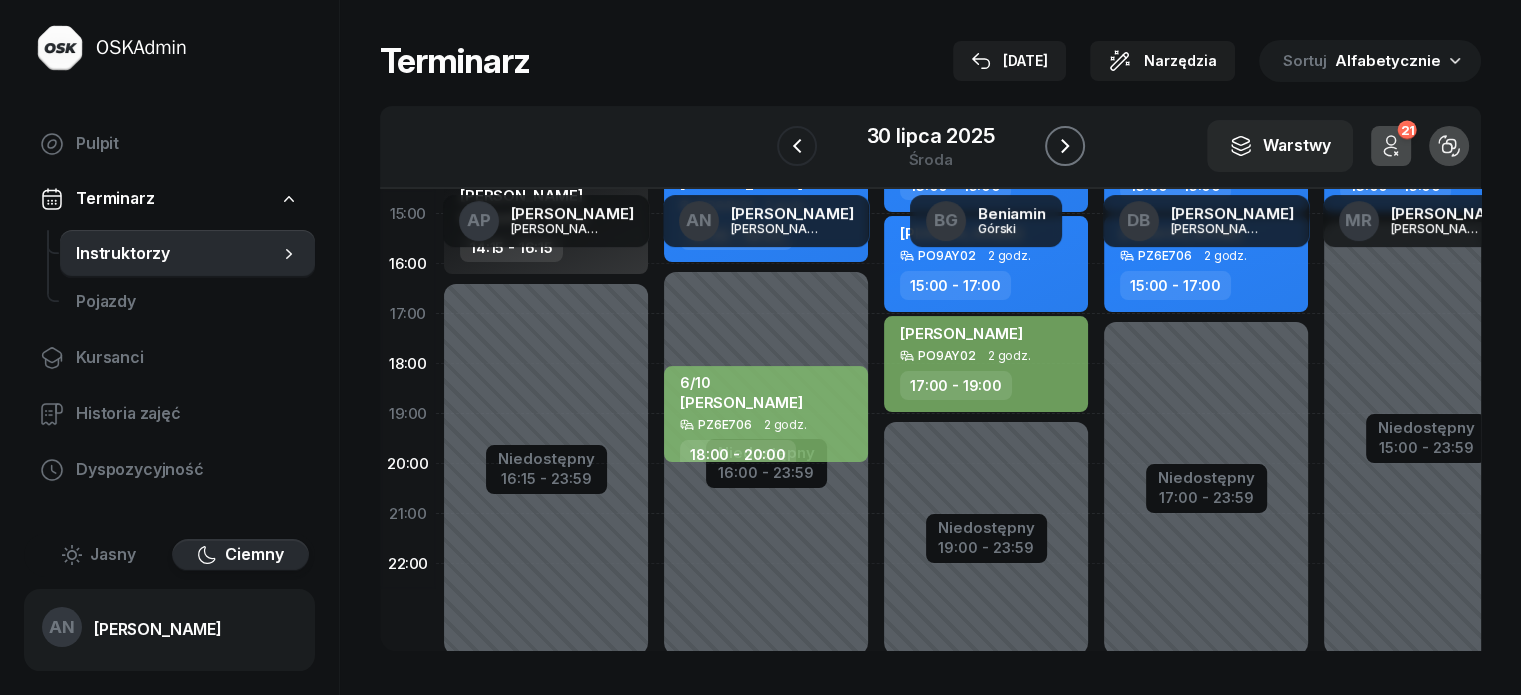 click 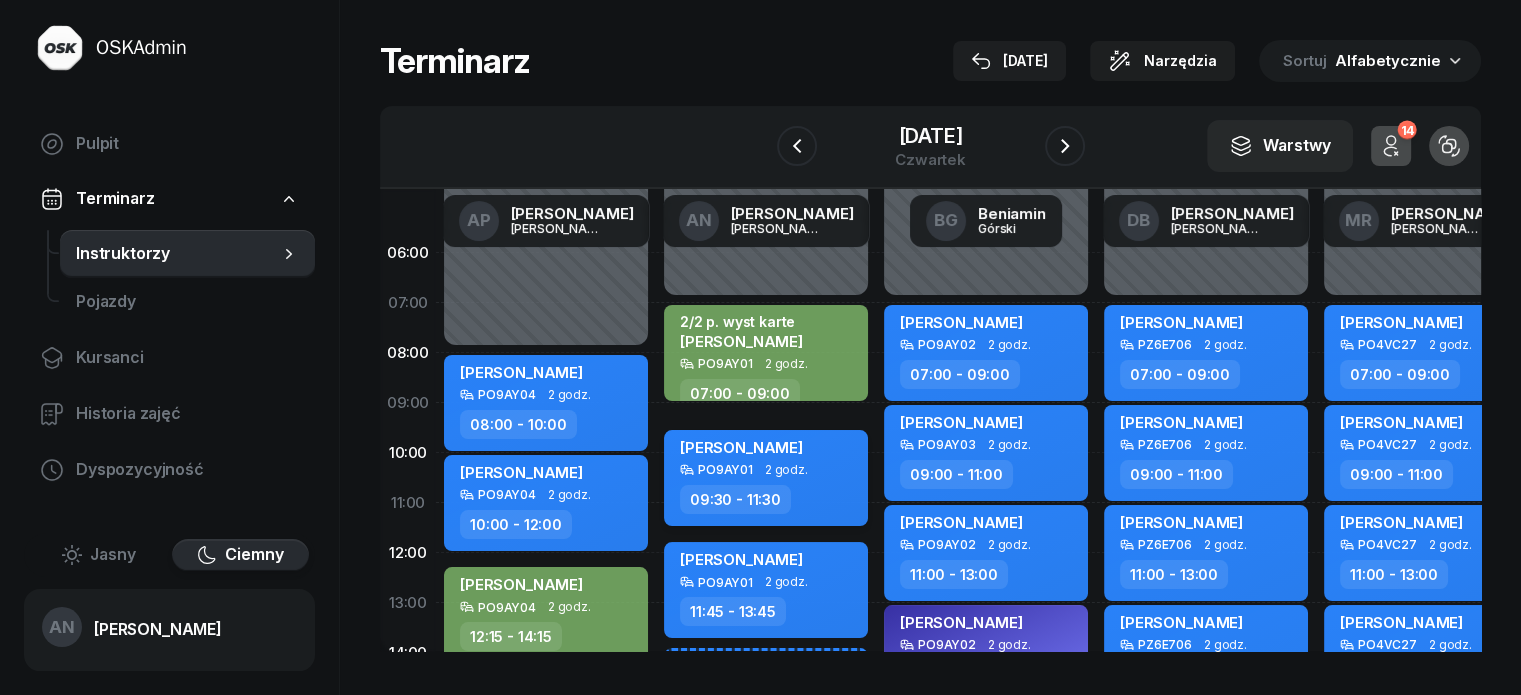 scroll, scrollTop: 0, scrollLeft: 0, axis: both 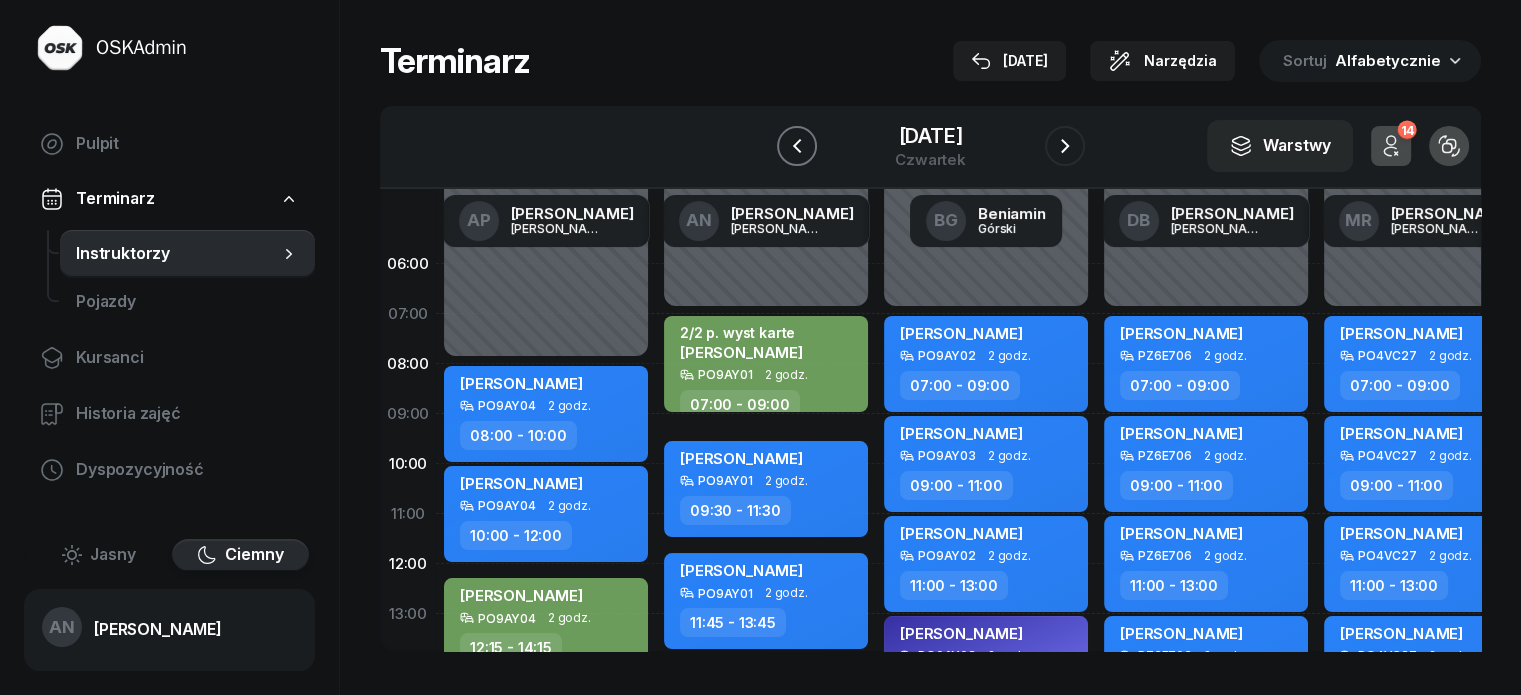 click 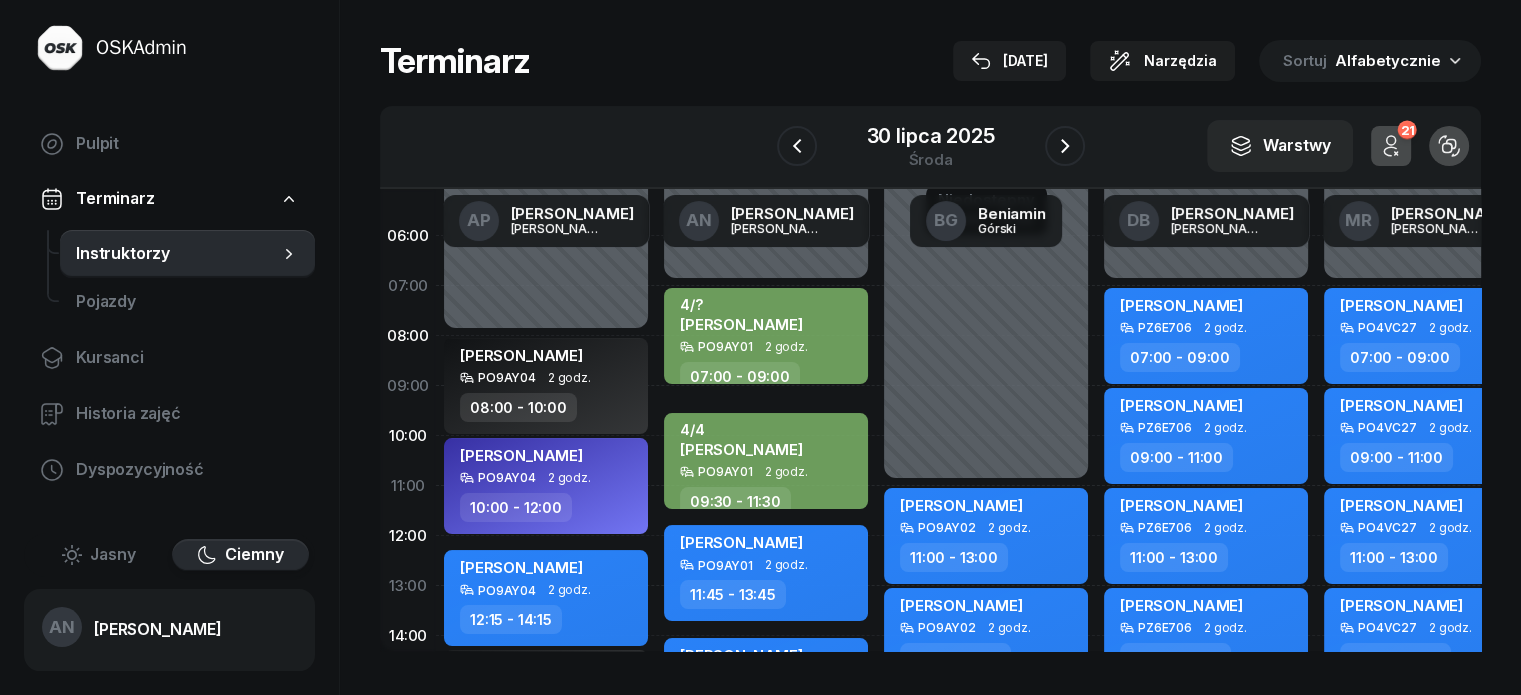 scroll, scrollTop: 0, scrollLeft: 0, axis: both 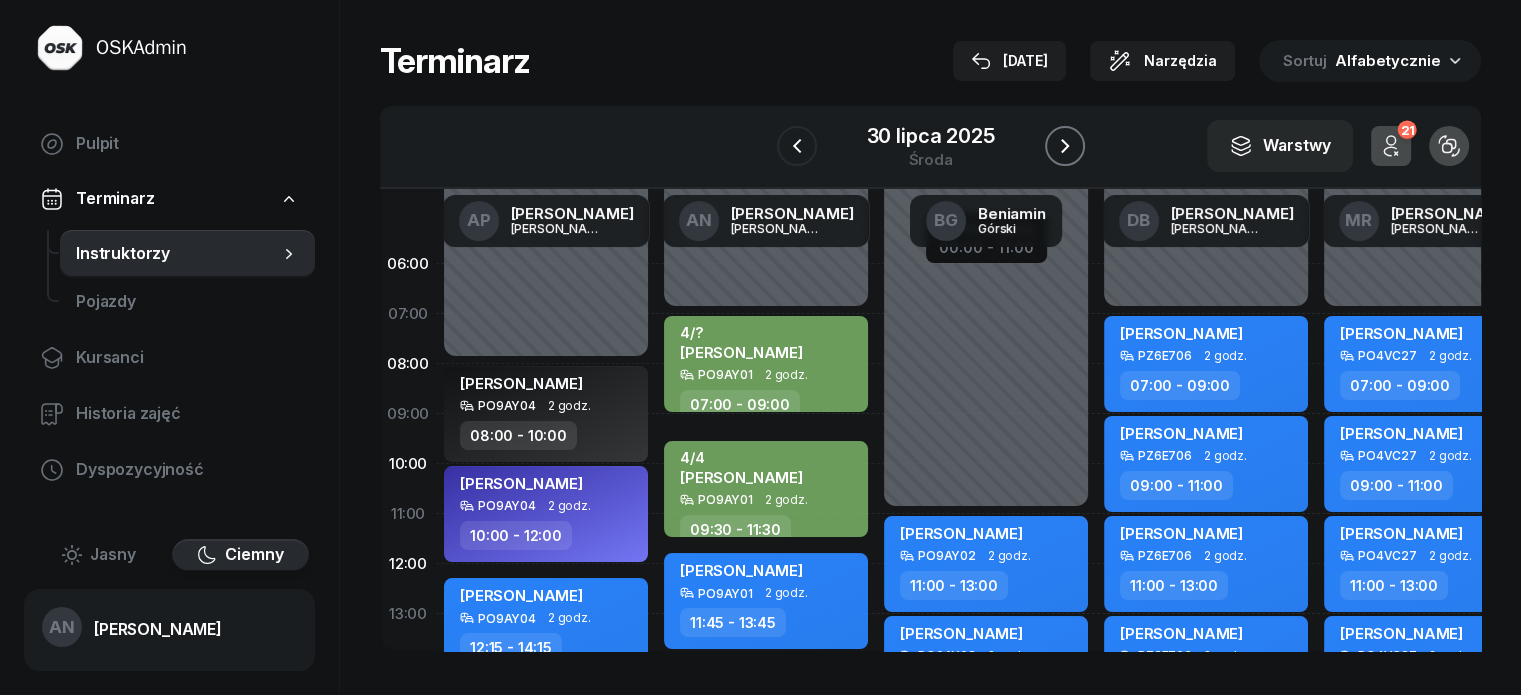click 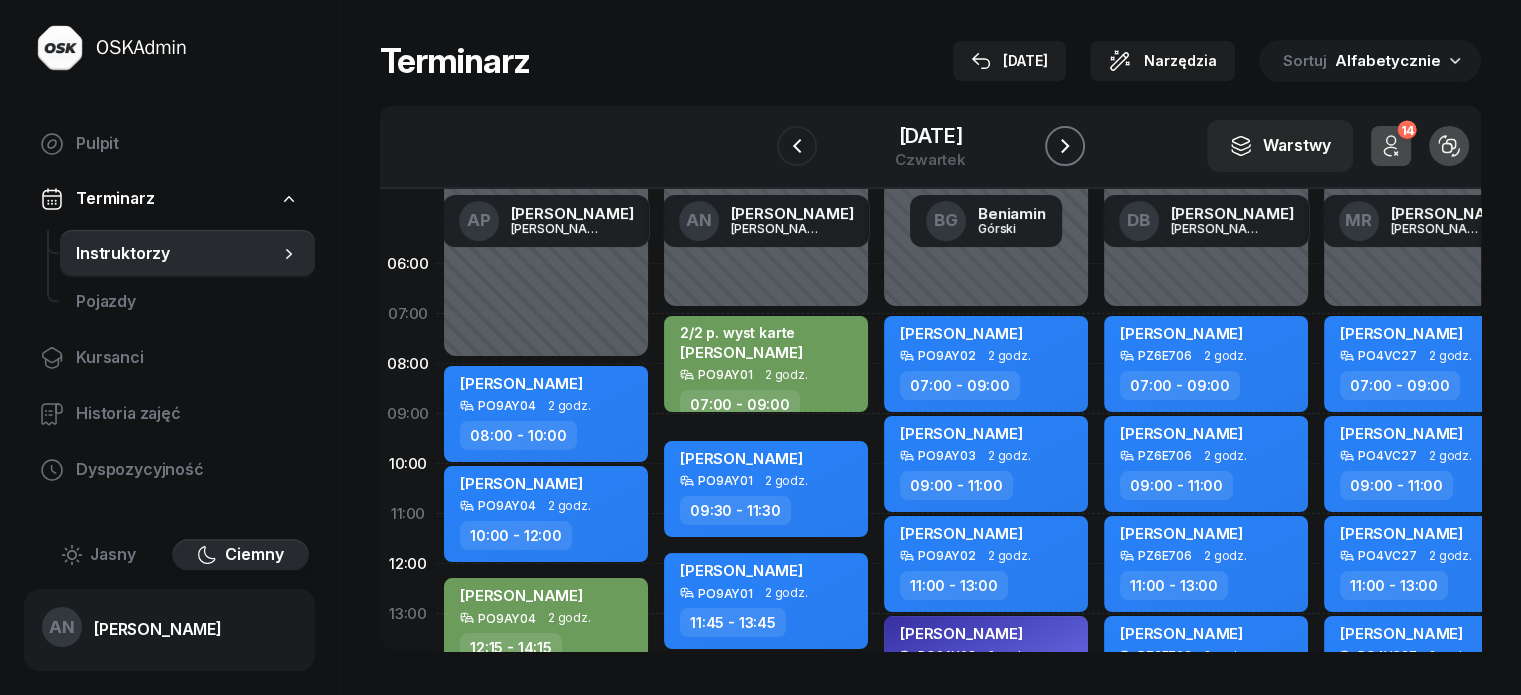 click 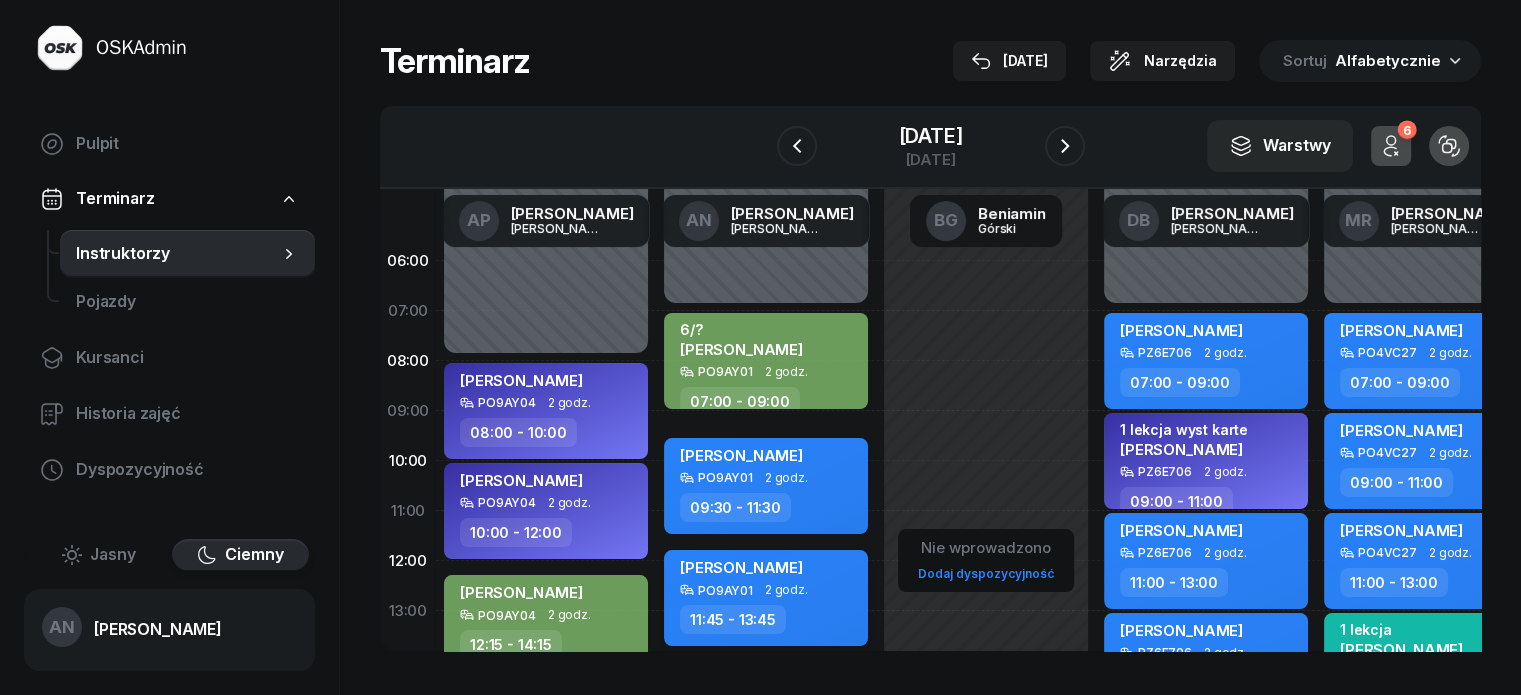 scroll, scrollTop: 0, scrollLeft: 0, axis: both 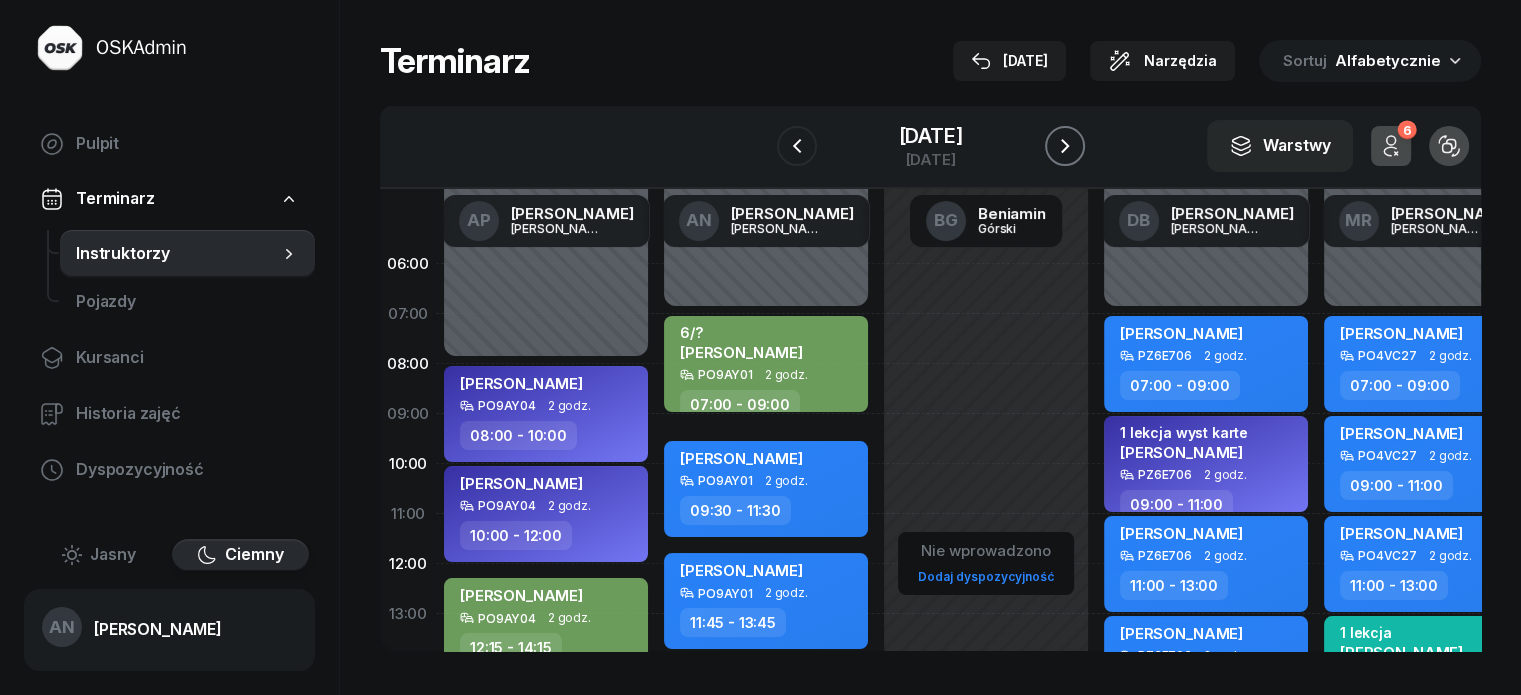 click 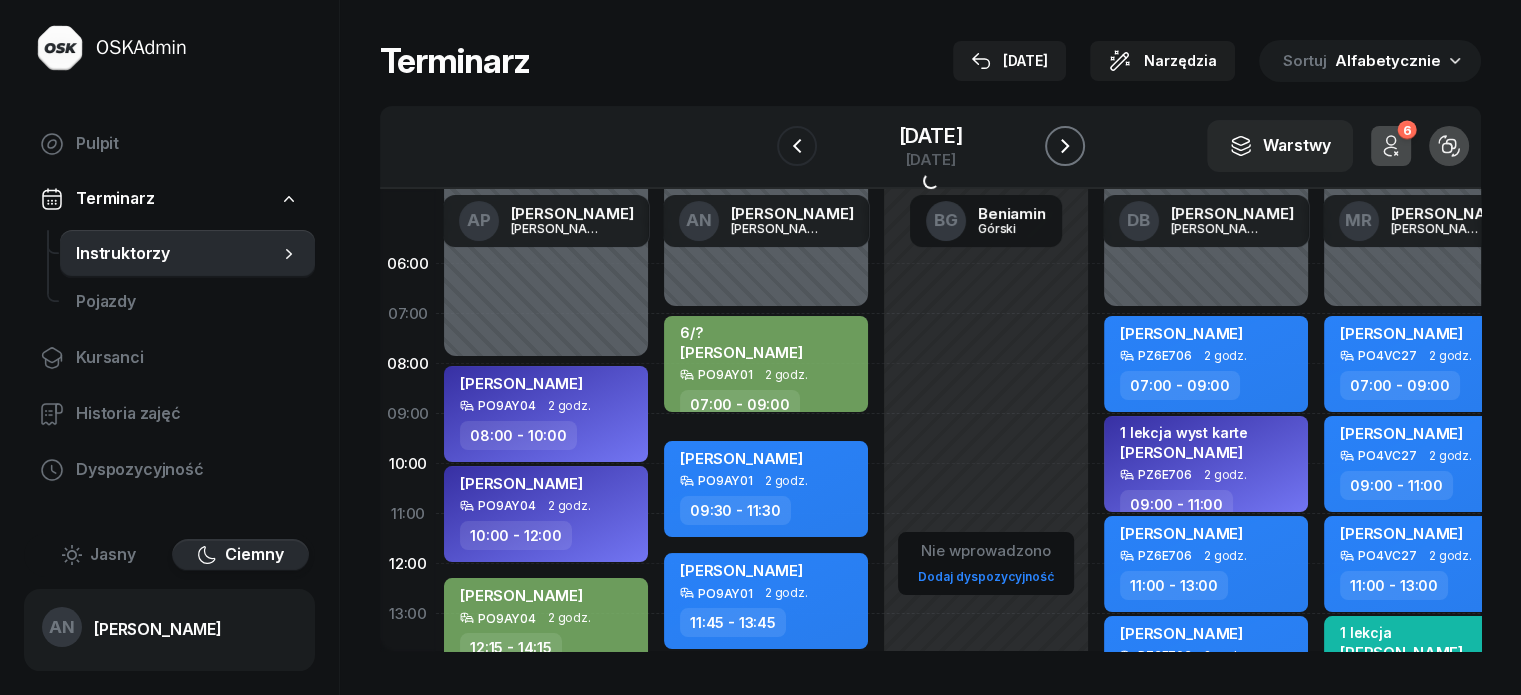 click 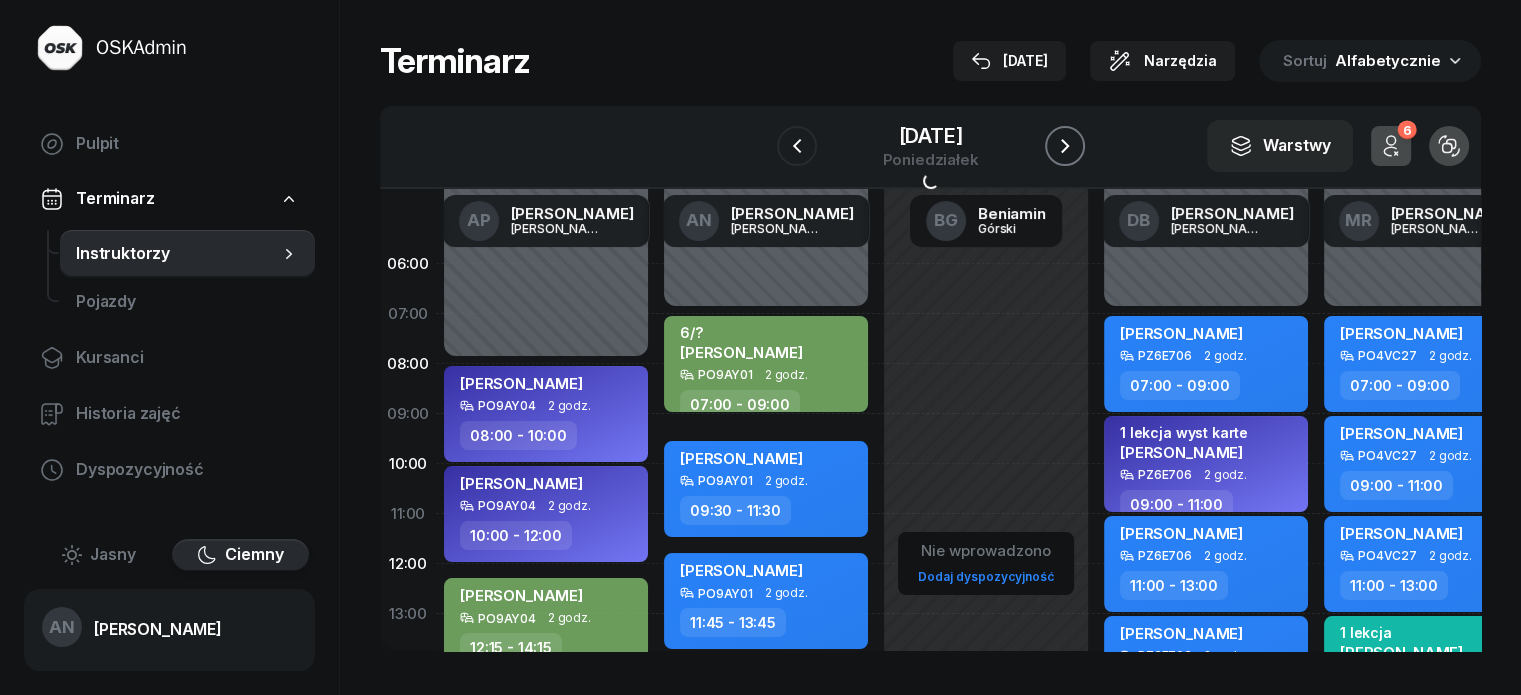 click 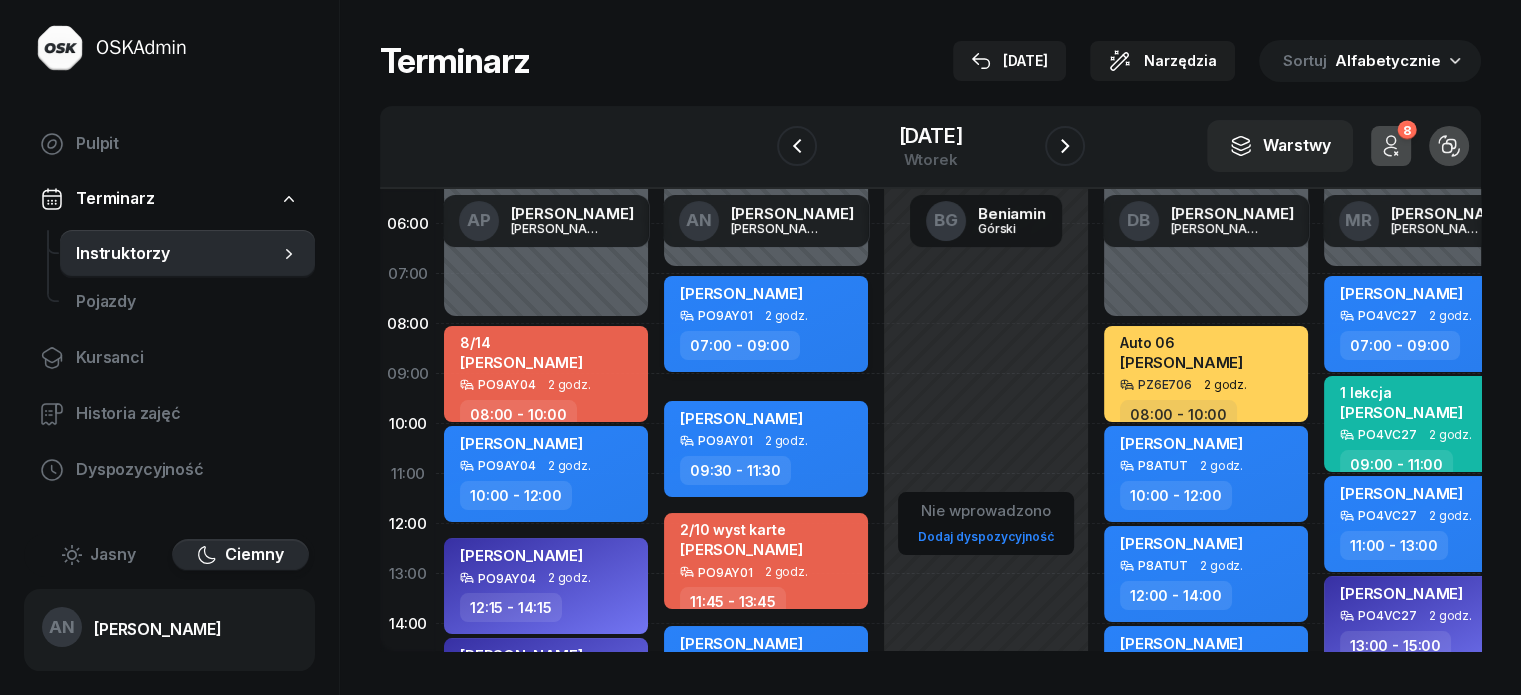 scroll, scrollTop: 0, scrollLeft: 0, axis: both 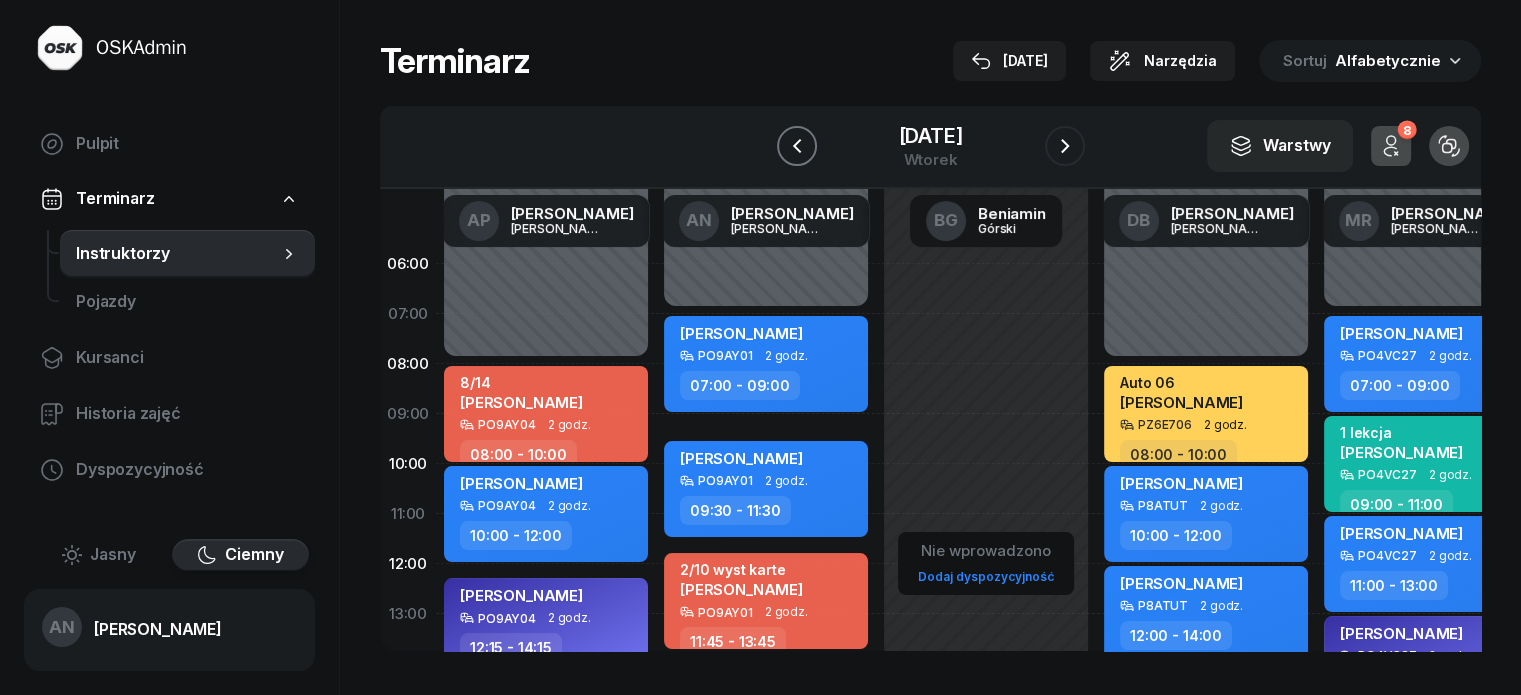 click 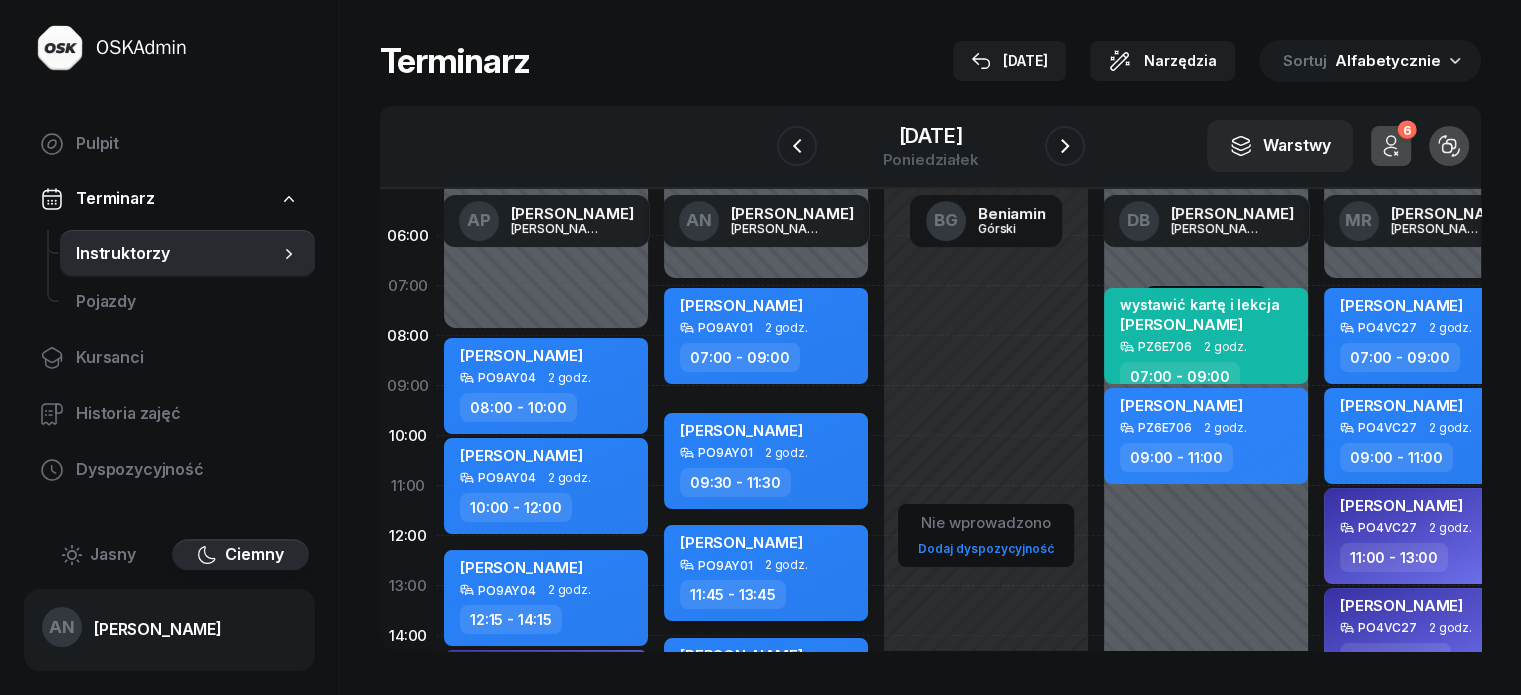 scroll, scrollTop: 0, scrollLeft: 0, axis: both 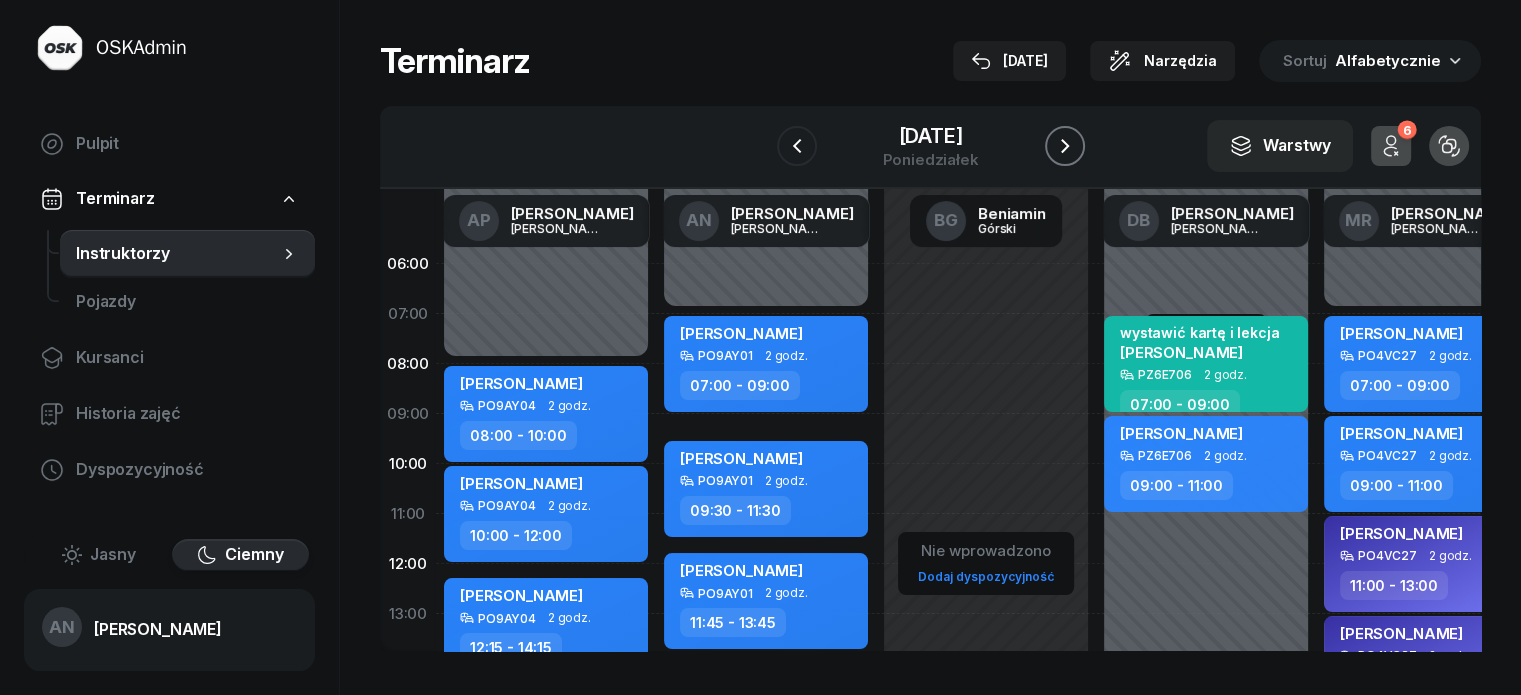 click 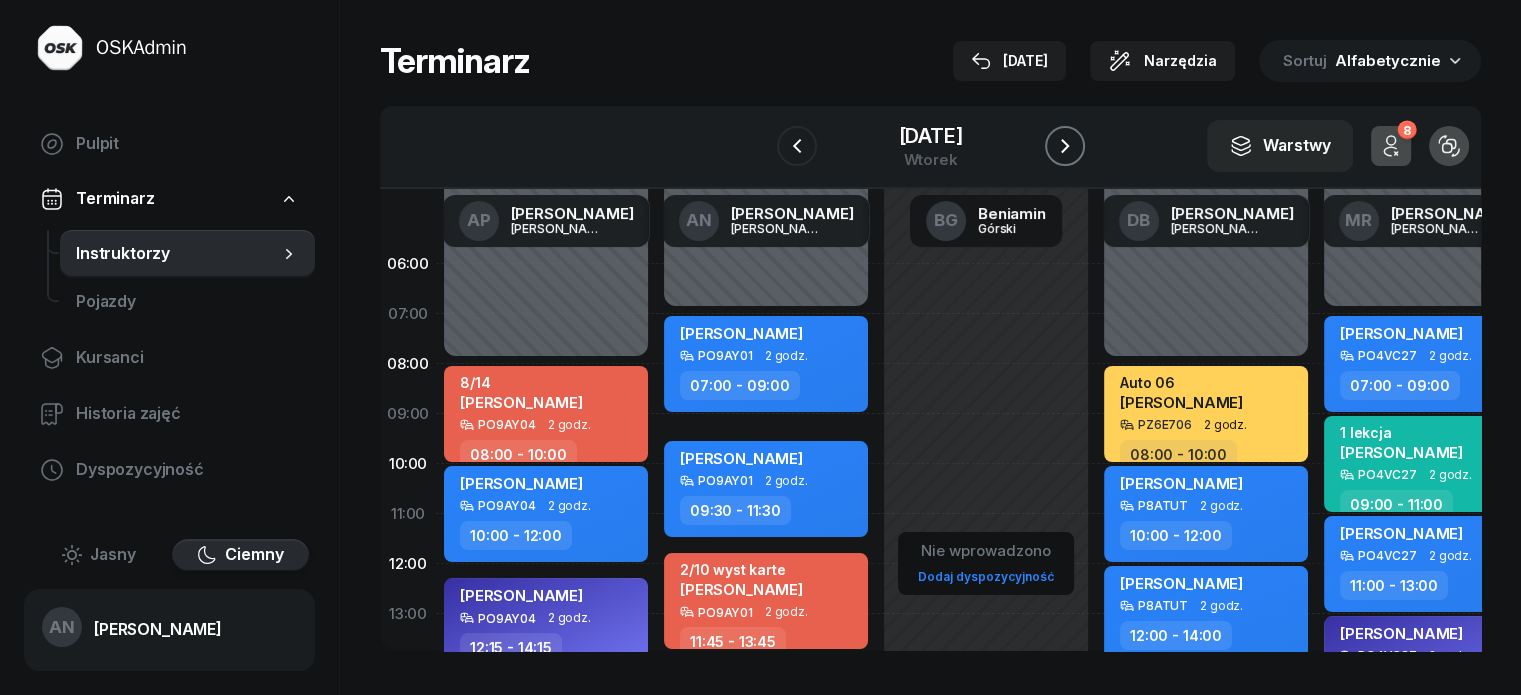 click 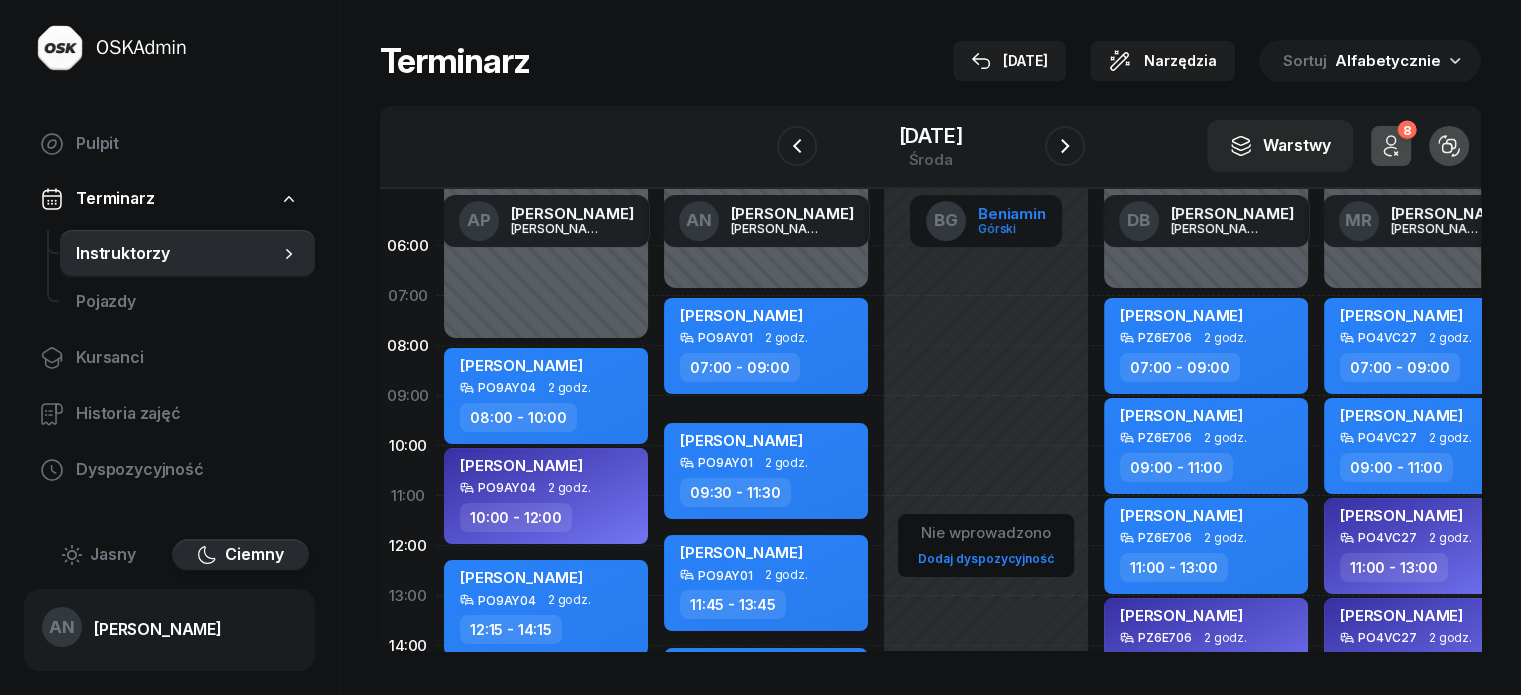 scroll, scrollTop: 0, scrollLeft: 0, axis: both 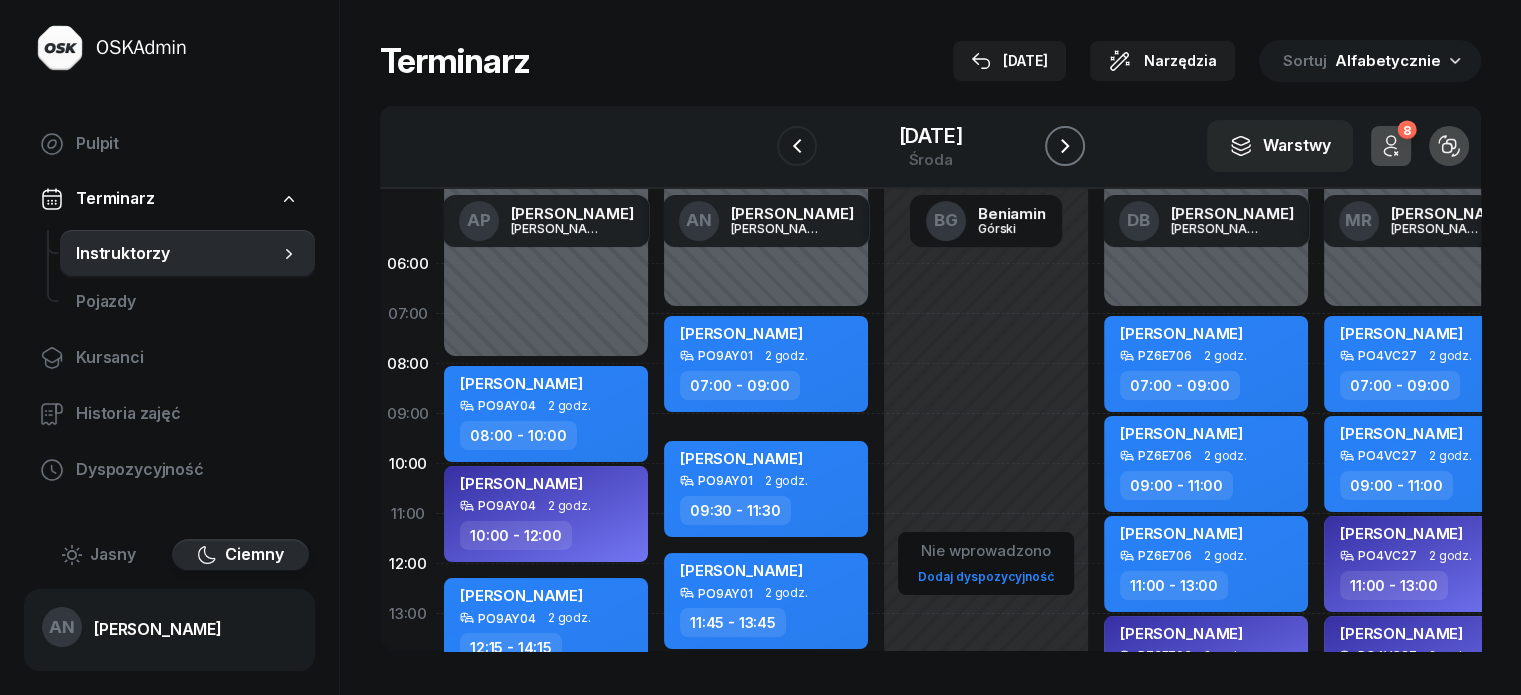 click 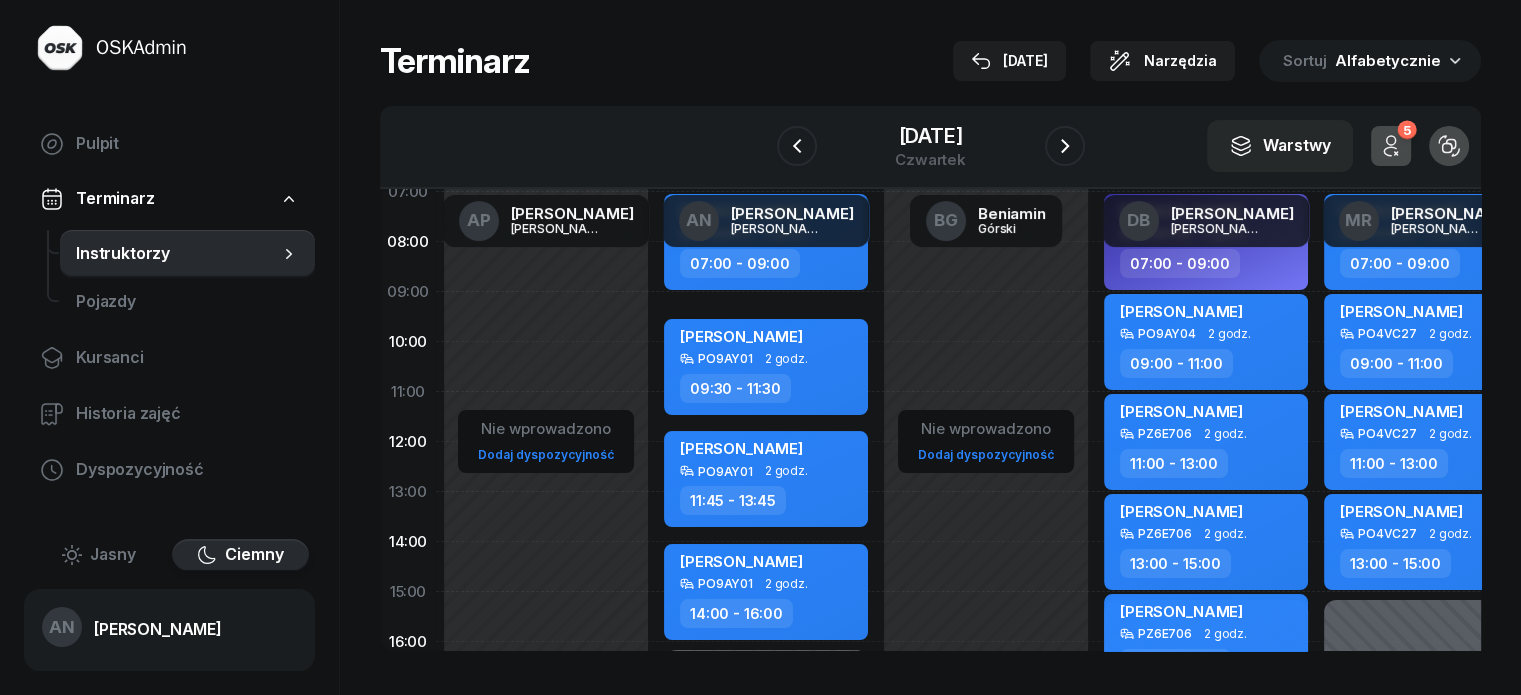 scroll, scrollTop: 200, scrollLeft: 0, axis: vertical 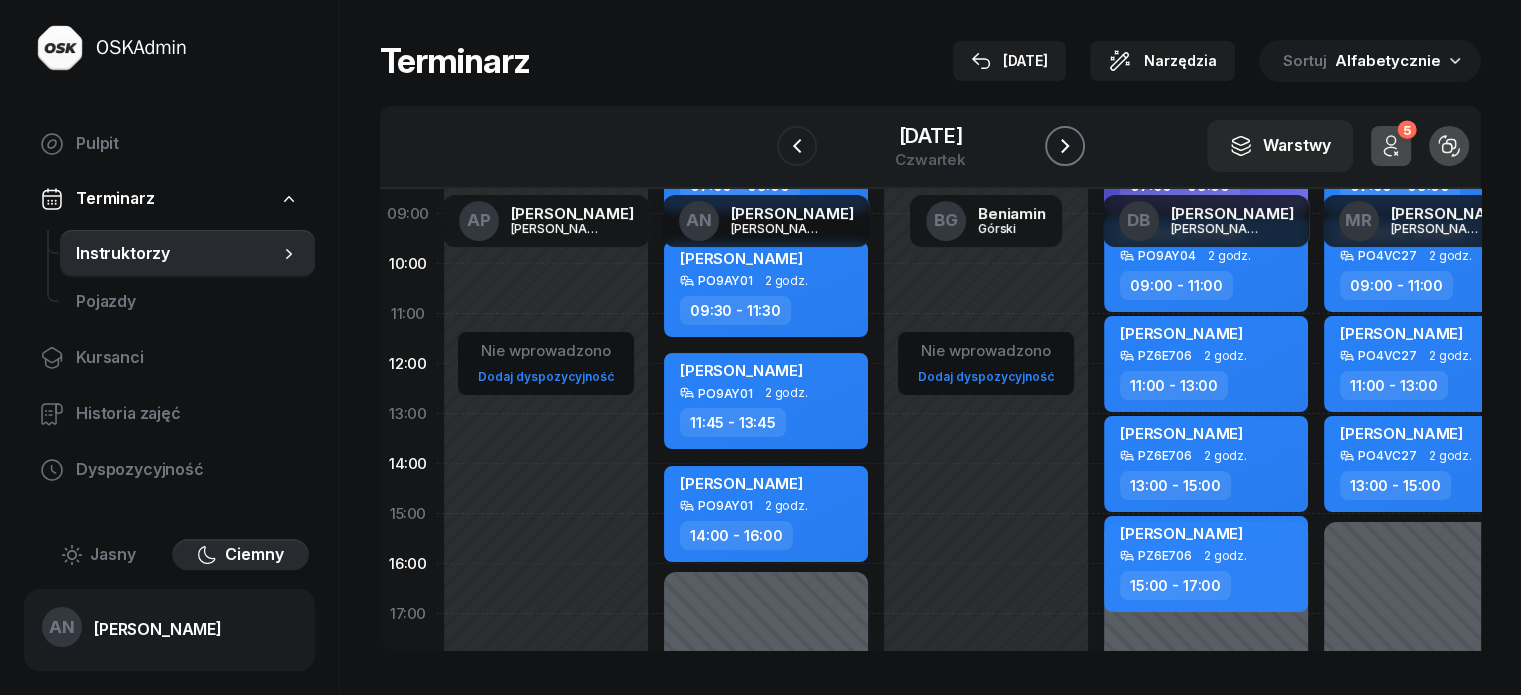 click 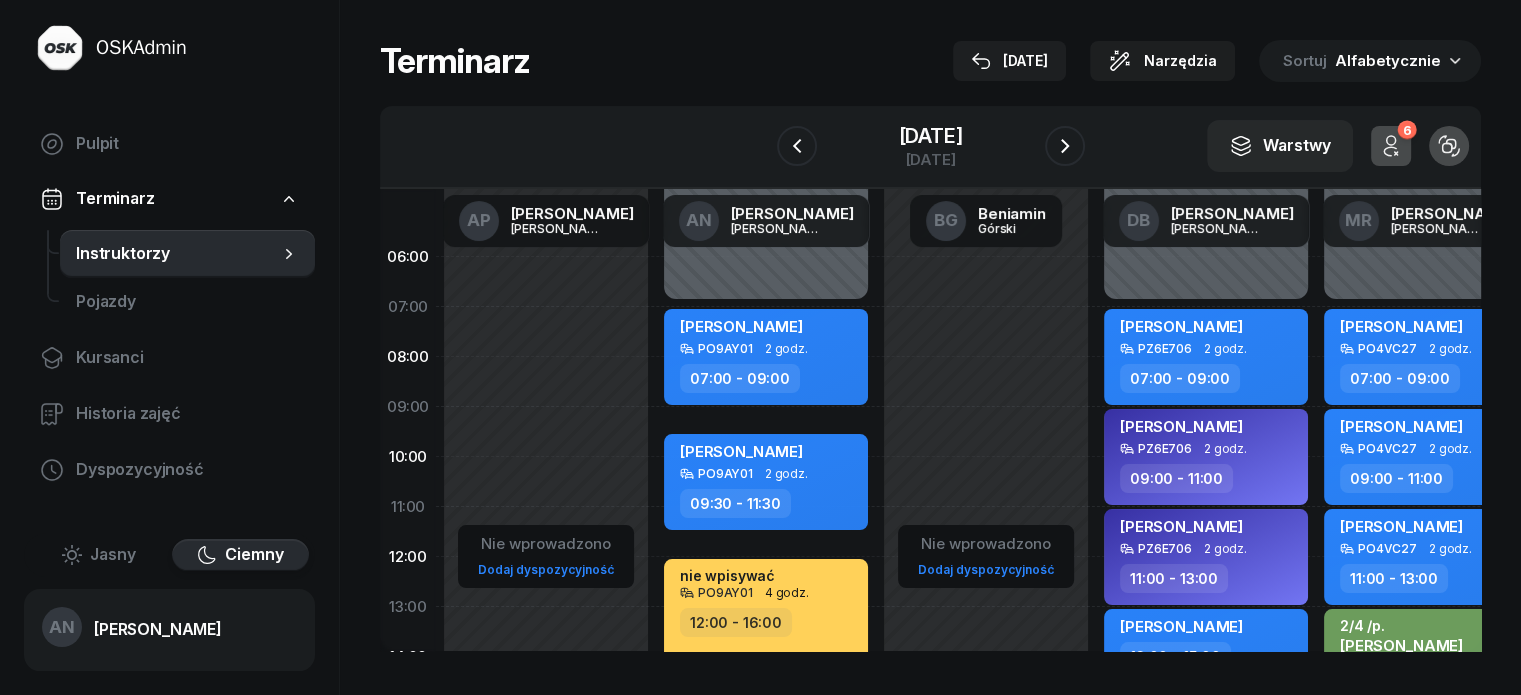 scroll, scrollTop: 0, scrollLeft: 0, axis: both 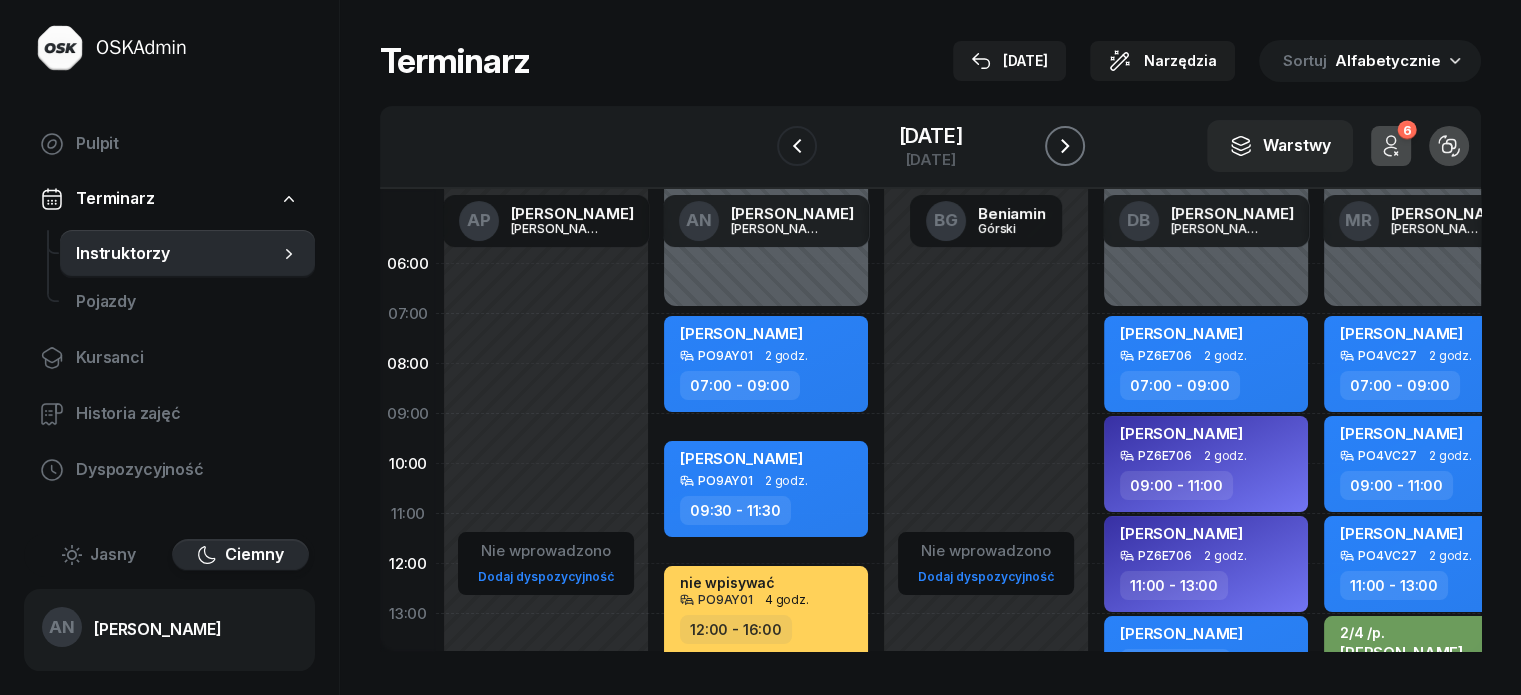click 